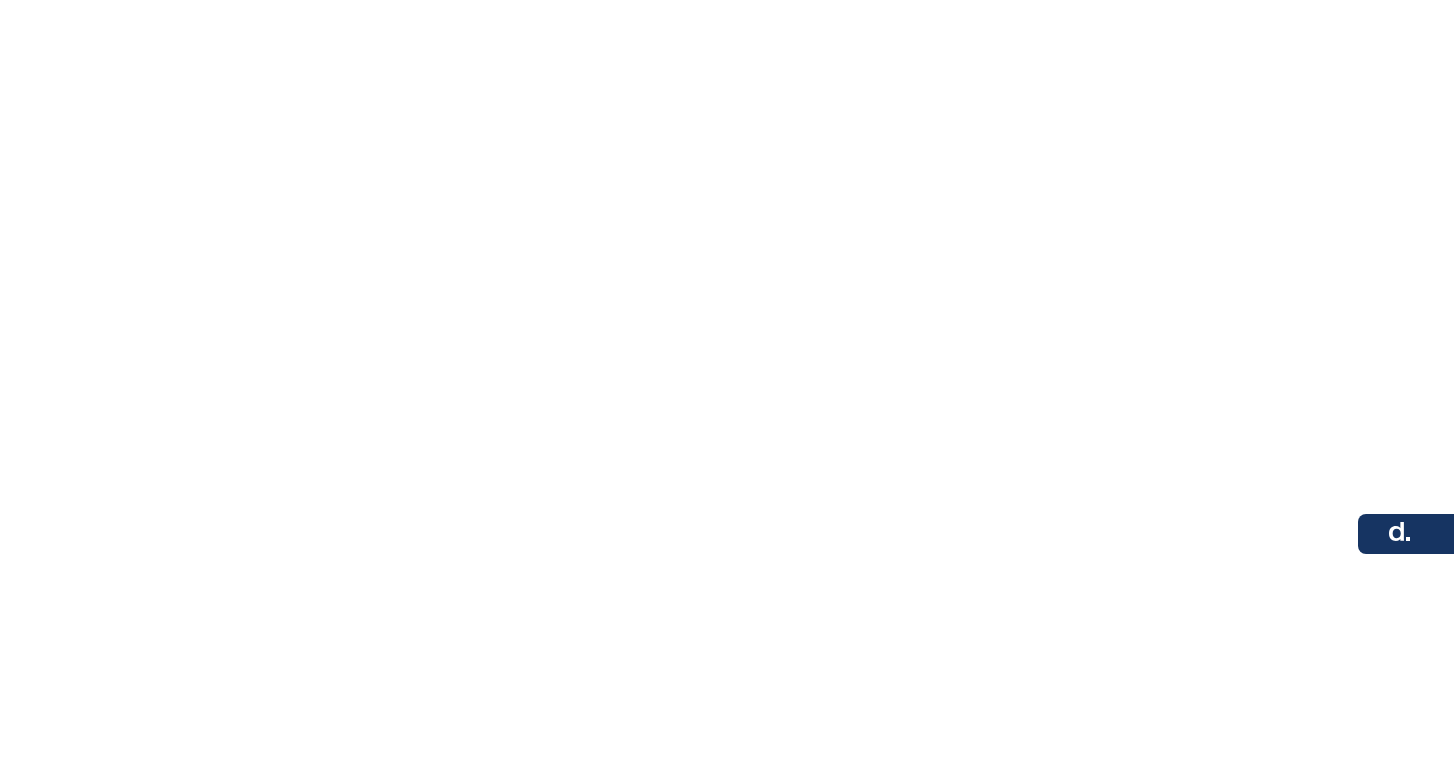 scroll, scrollTop: 0, scrollLeft: 0, axis: both 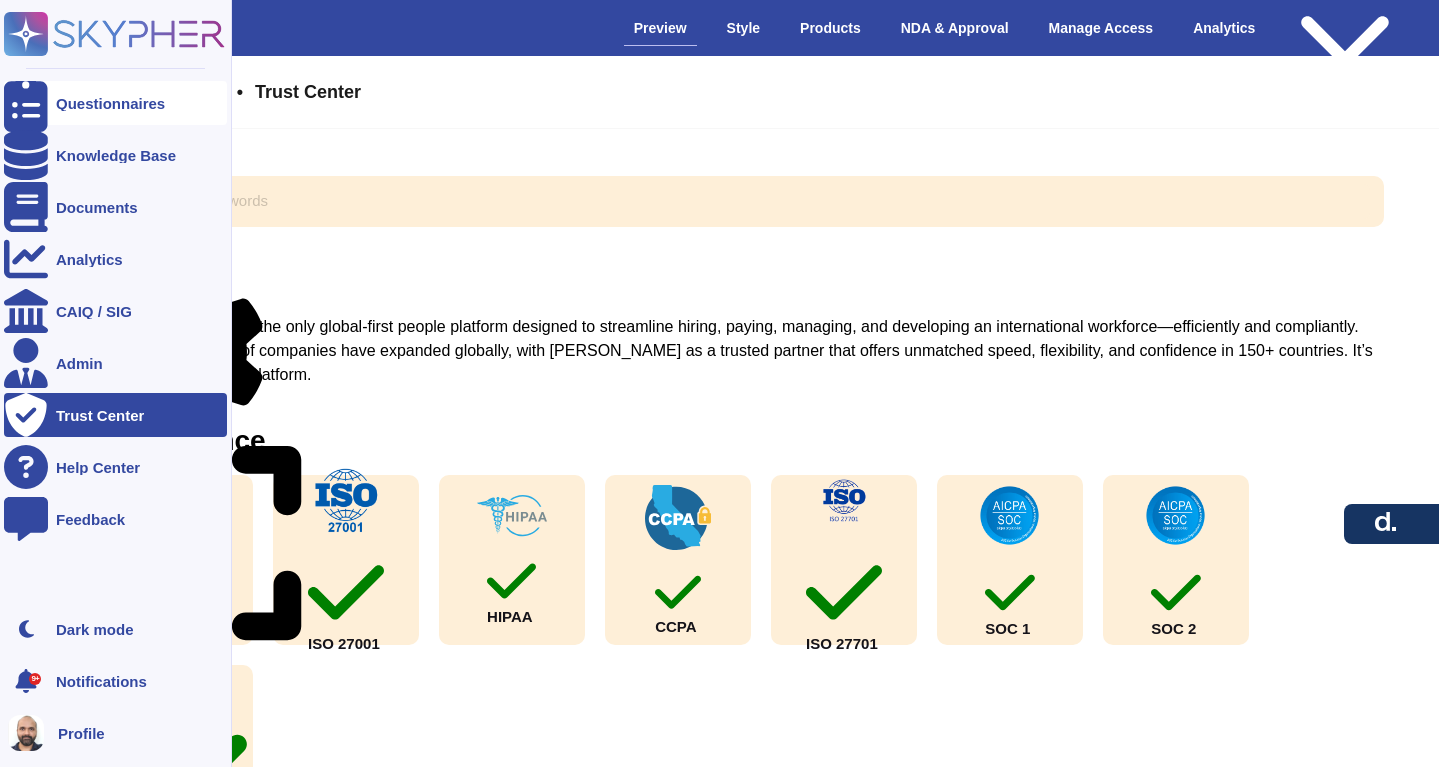 click on "Questionnaires" at bounding box center (110, 103) 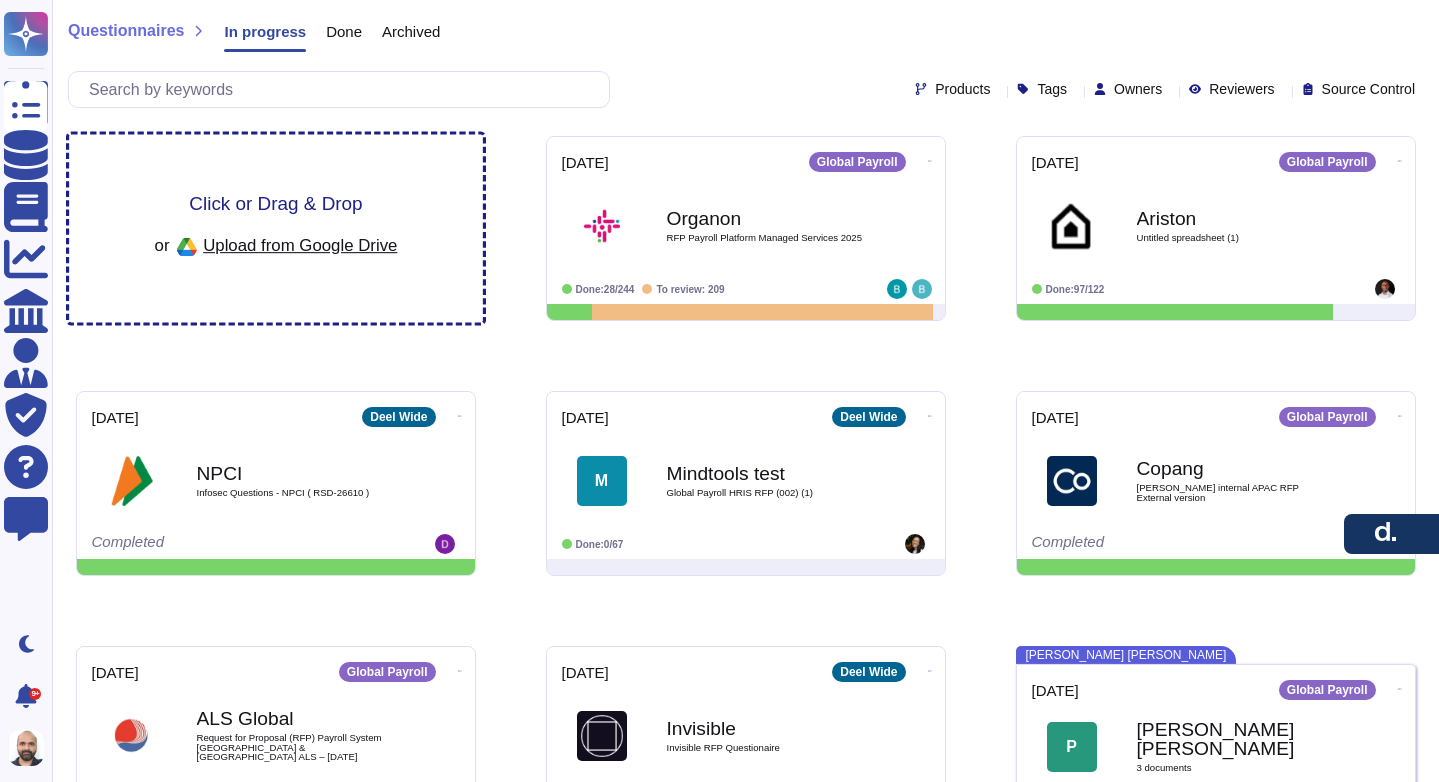 click on "Upload from Google Drive" at bounding box center (300, 245) 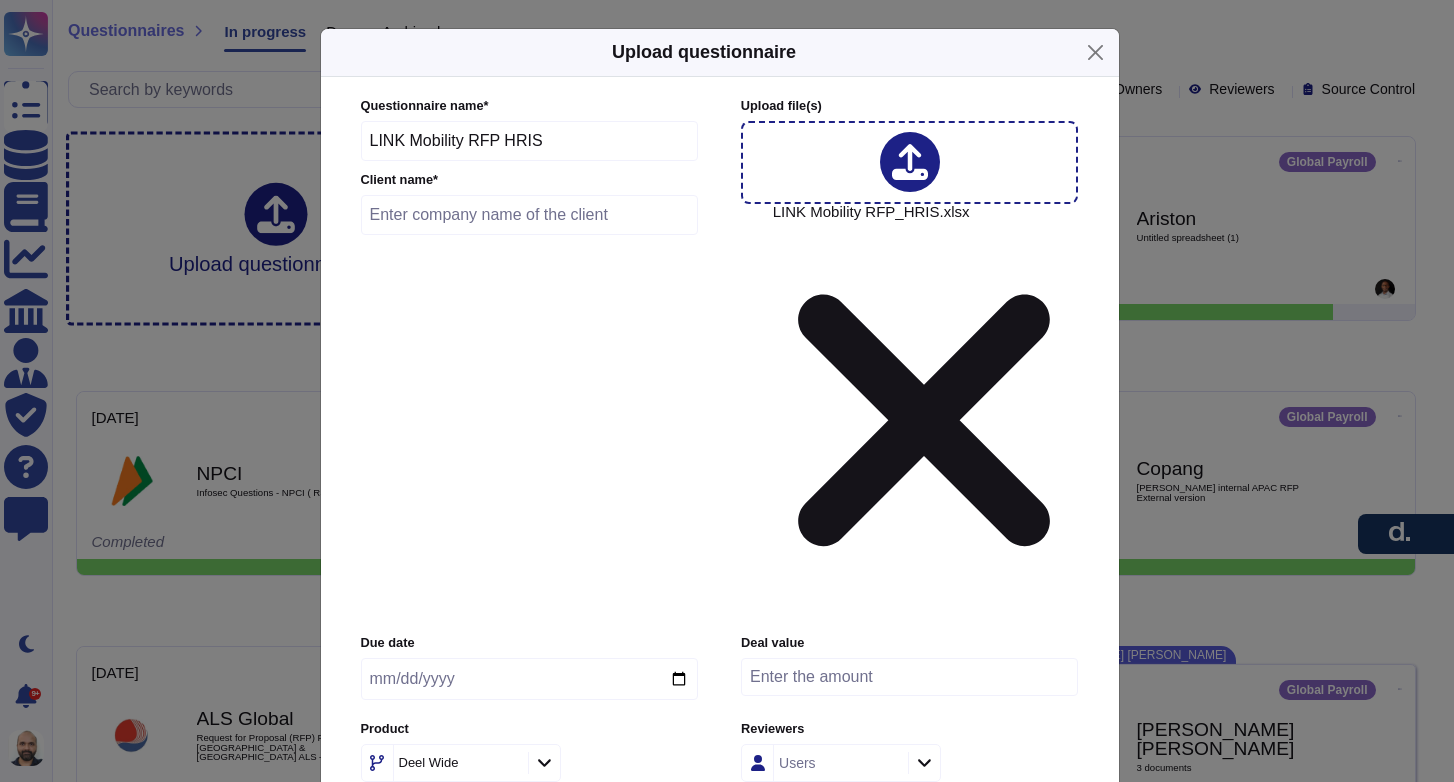 click at bounding box center [530, 215] 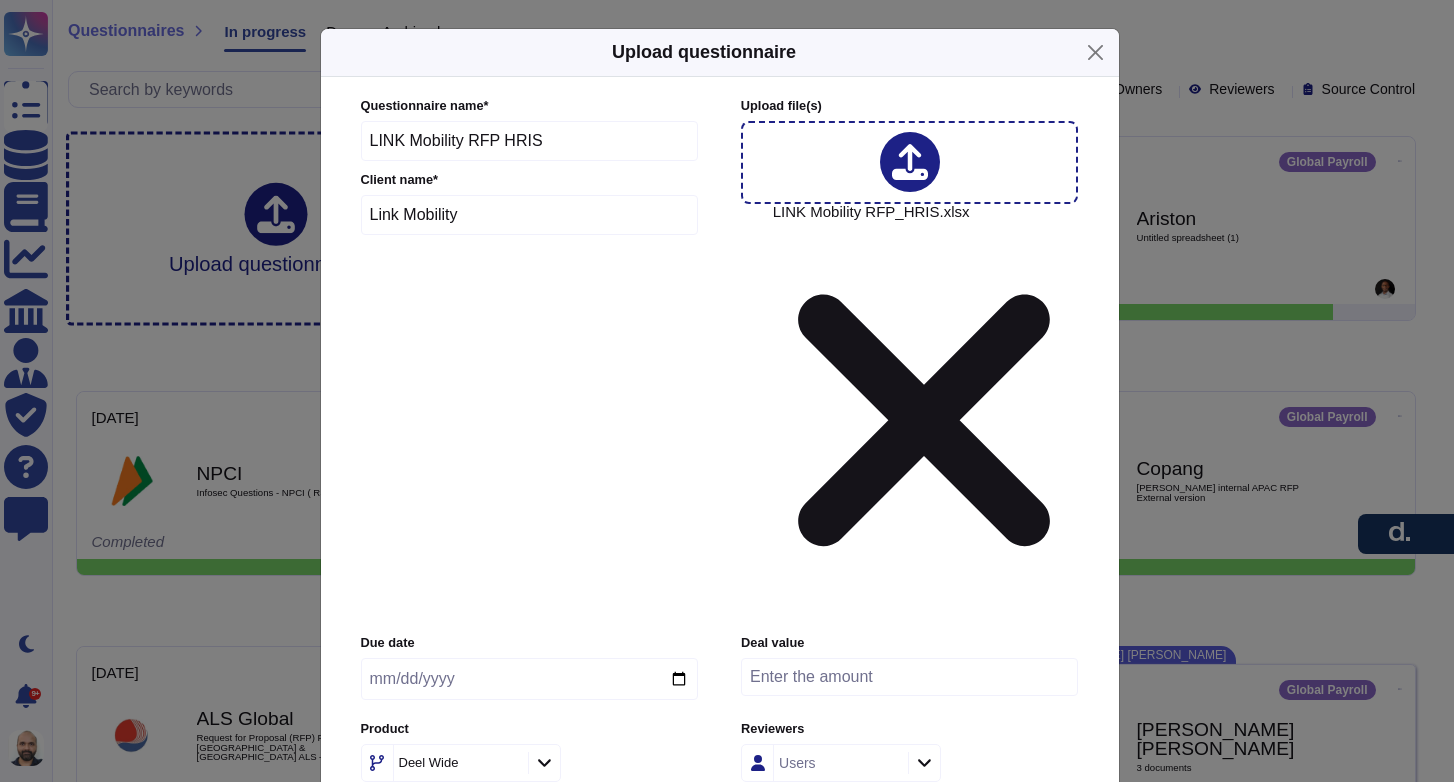 click 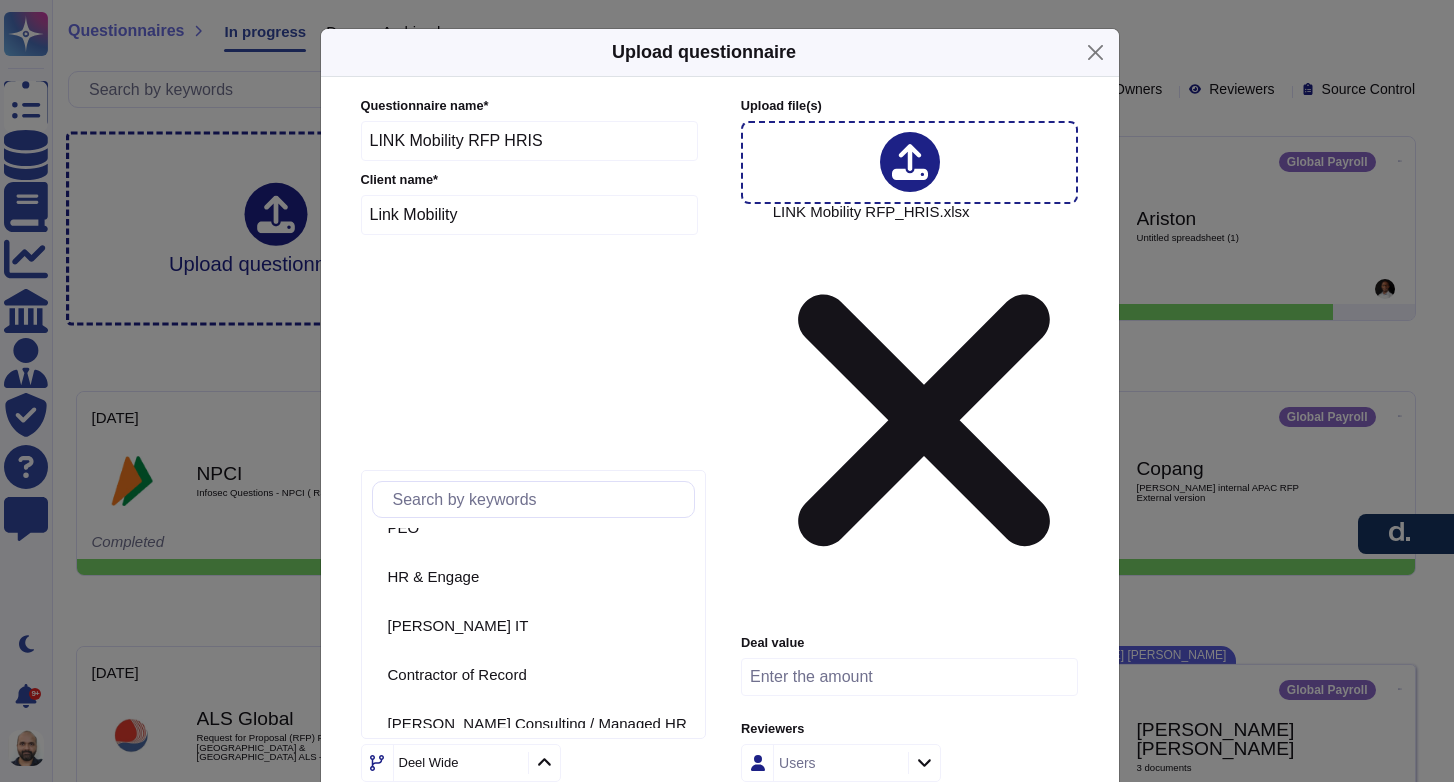 scroll, scrollTop: 228, scrollLeft: 0, axis: vertical 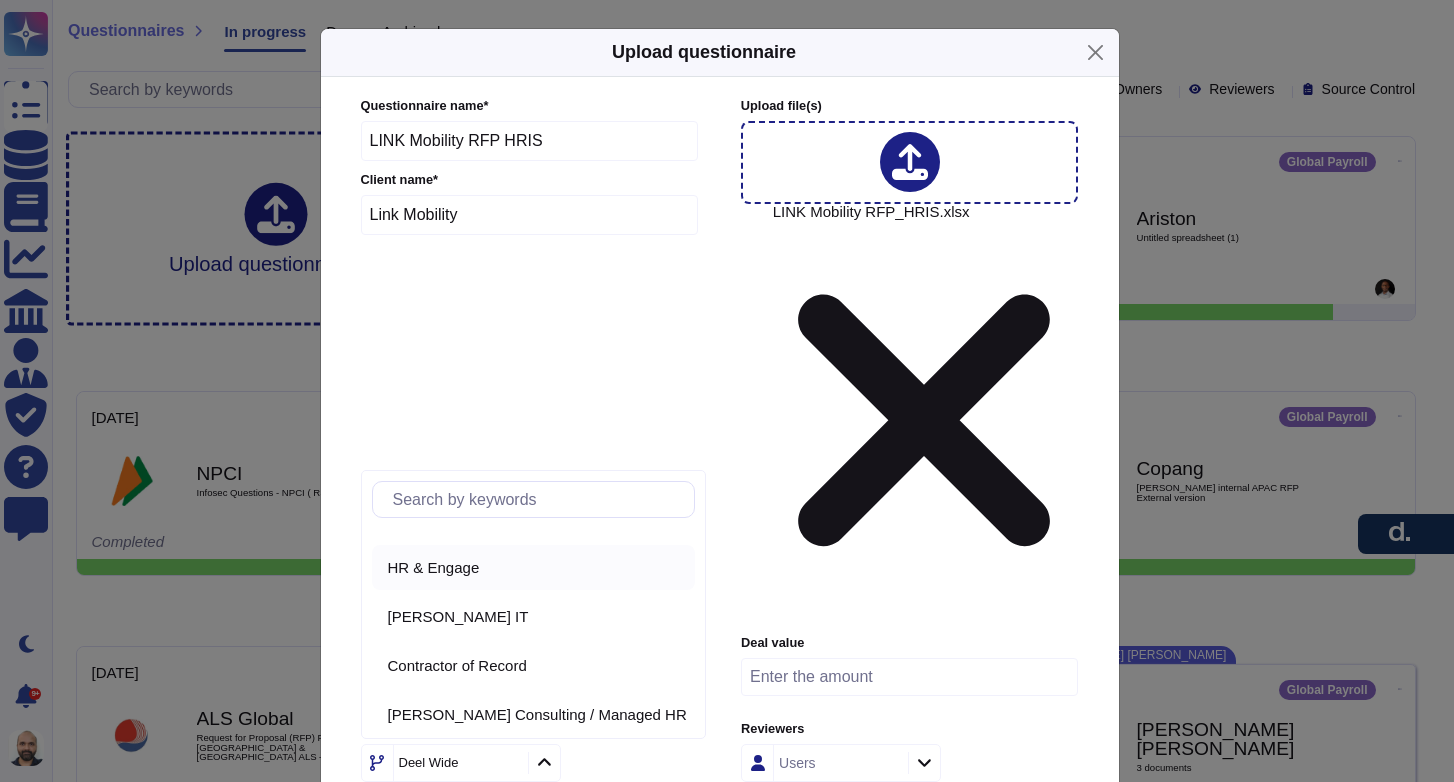 click on "HR & Engage" at bounding box center (434, 568) 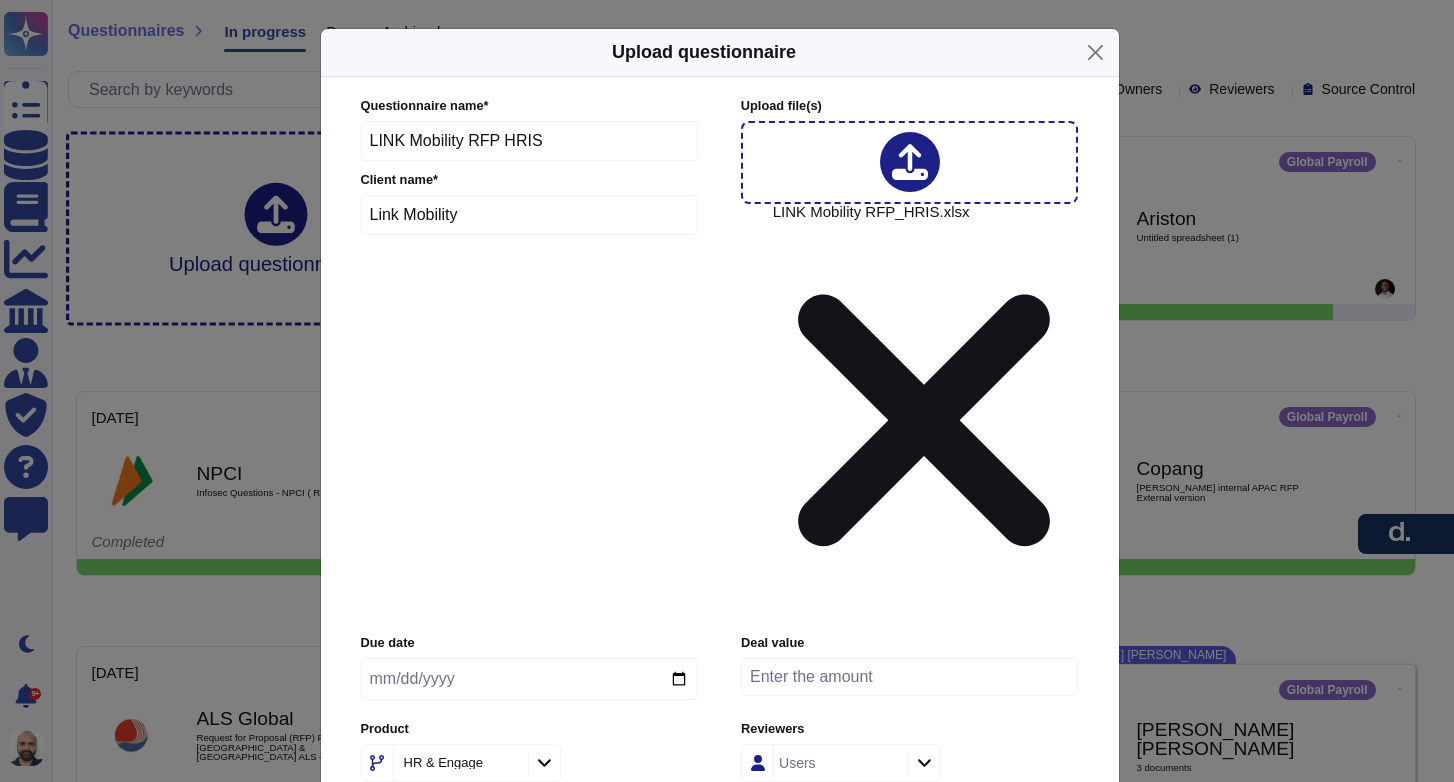 click on "Users" at bounding box center (838, 763) 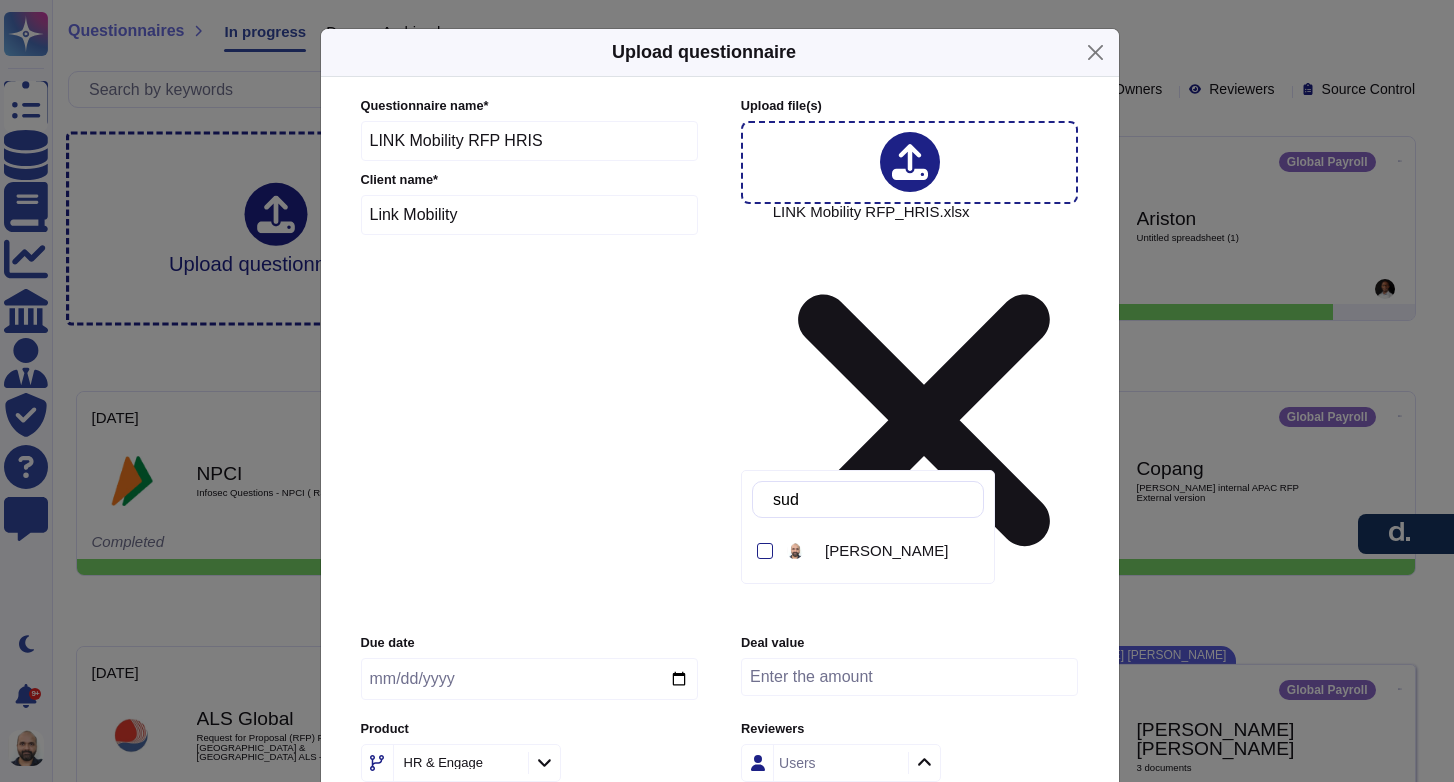 type on "sudh" 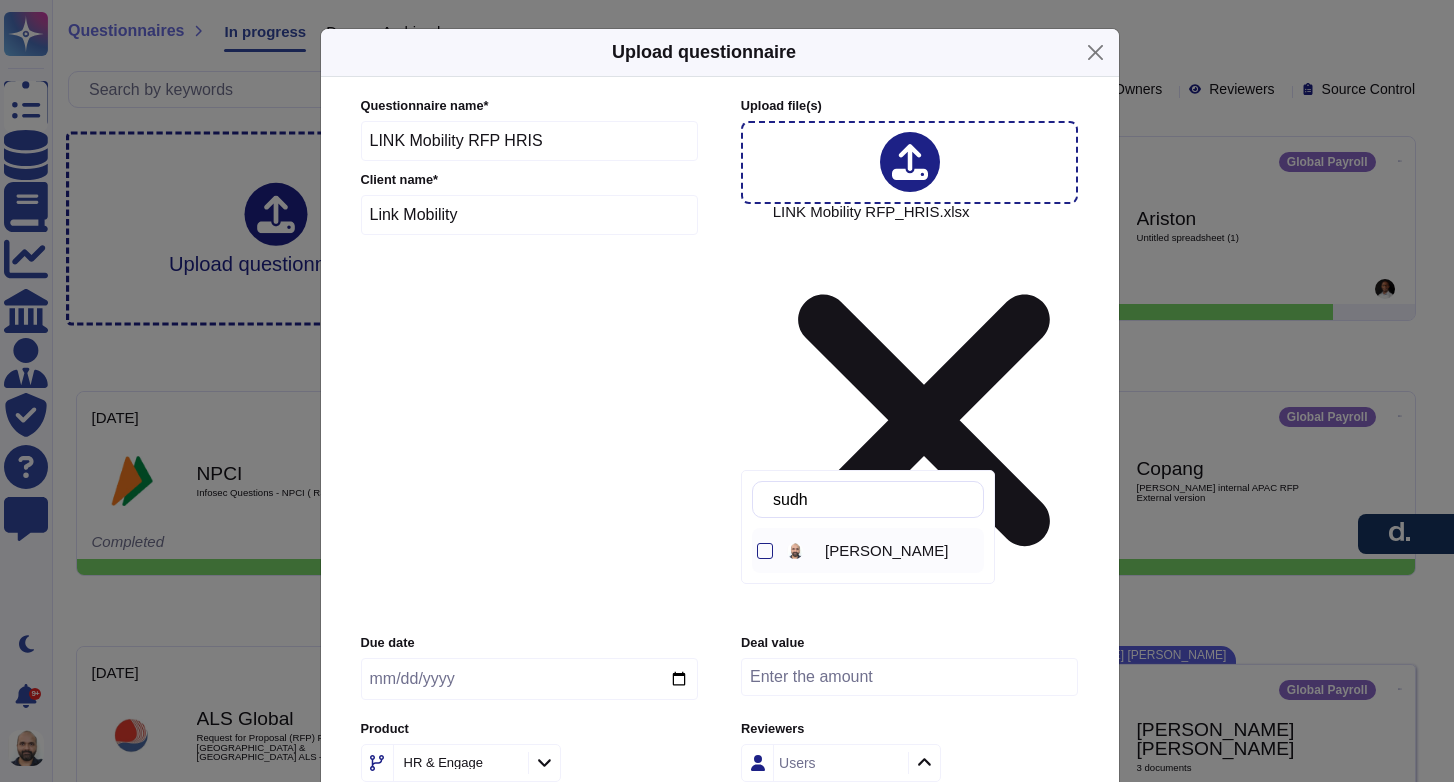 click on "[PERSON_NAME]" at bounding box center (886, 551) 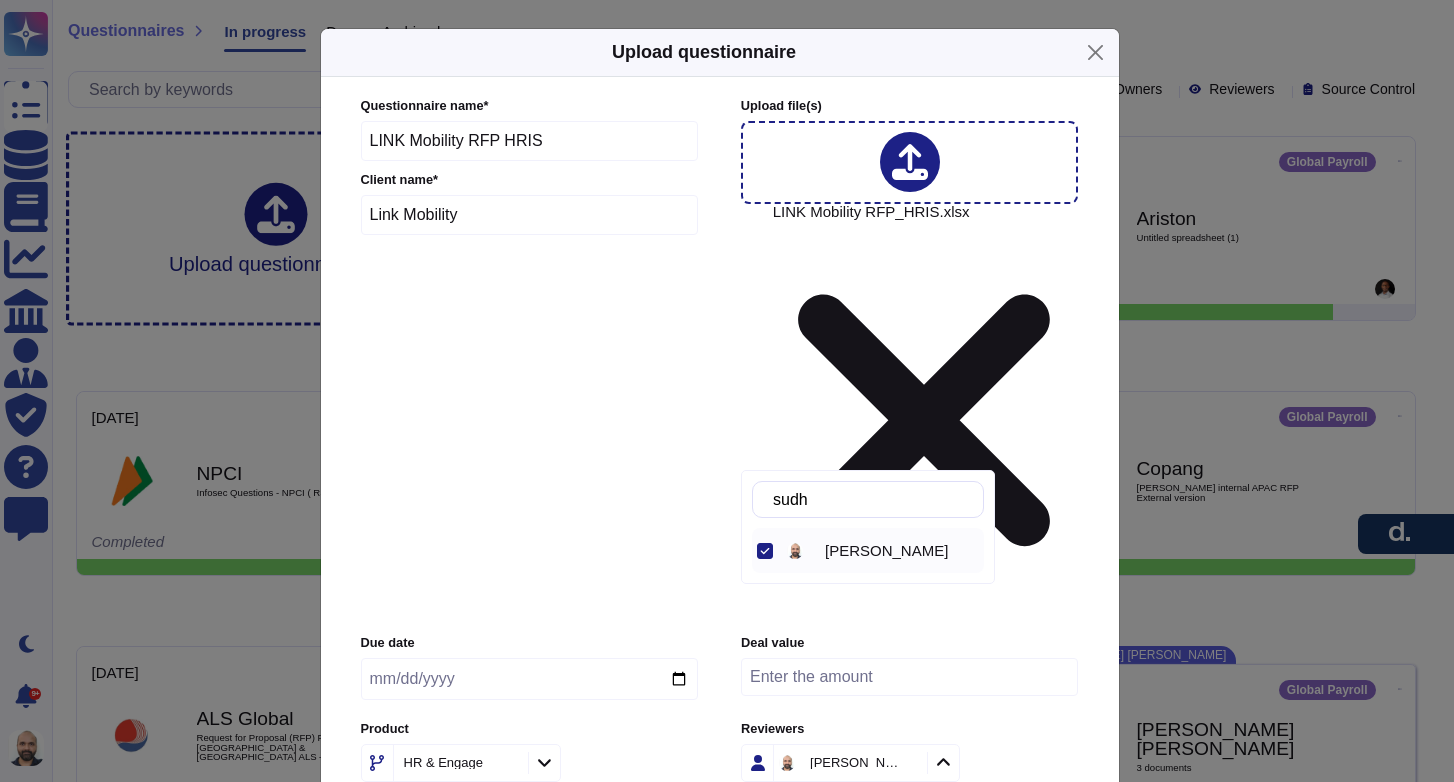 click on "[PERSON_NAME]" at bounding box center [883, 550] 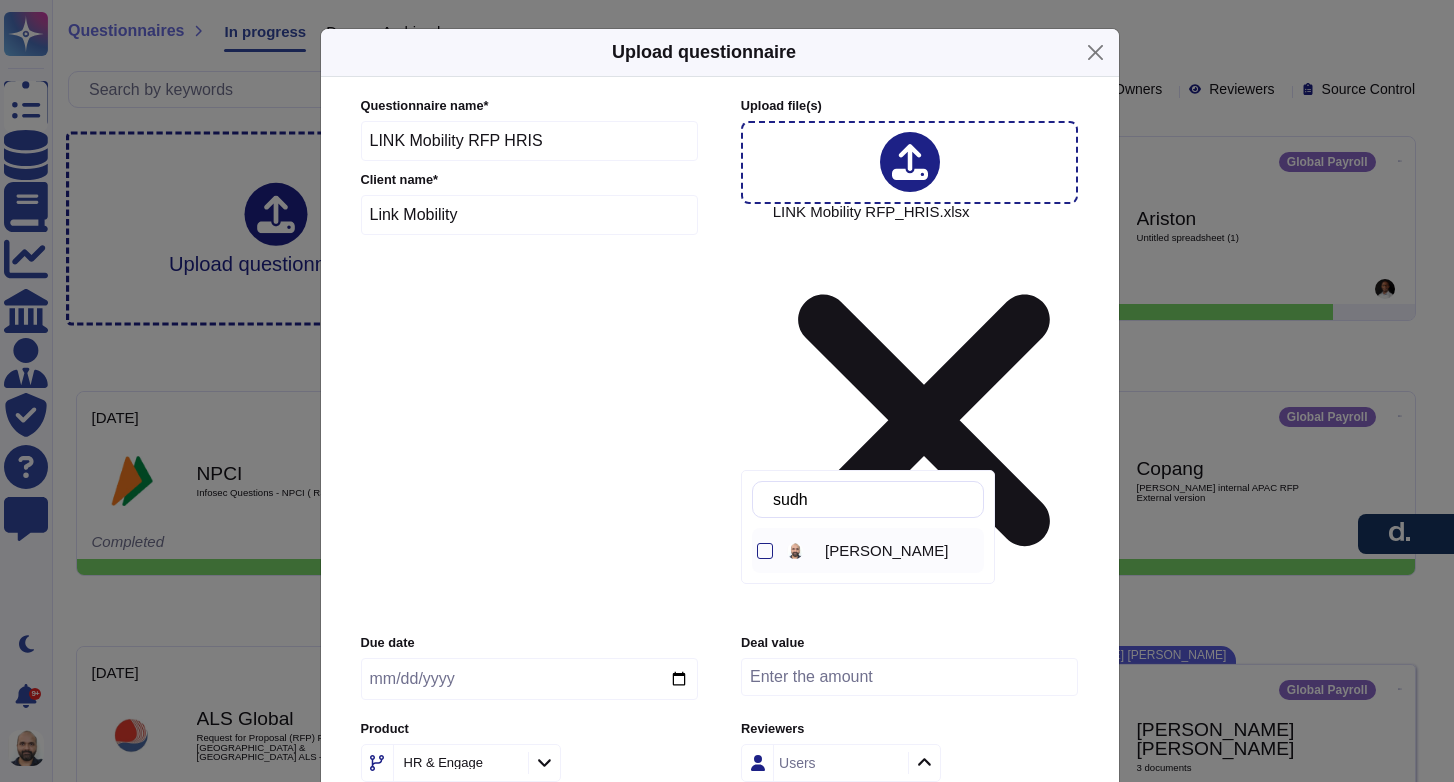 click on "[PERSON_NAME]" at bounding box center (883, 550) 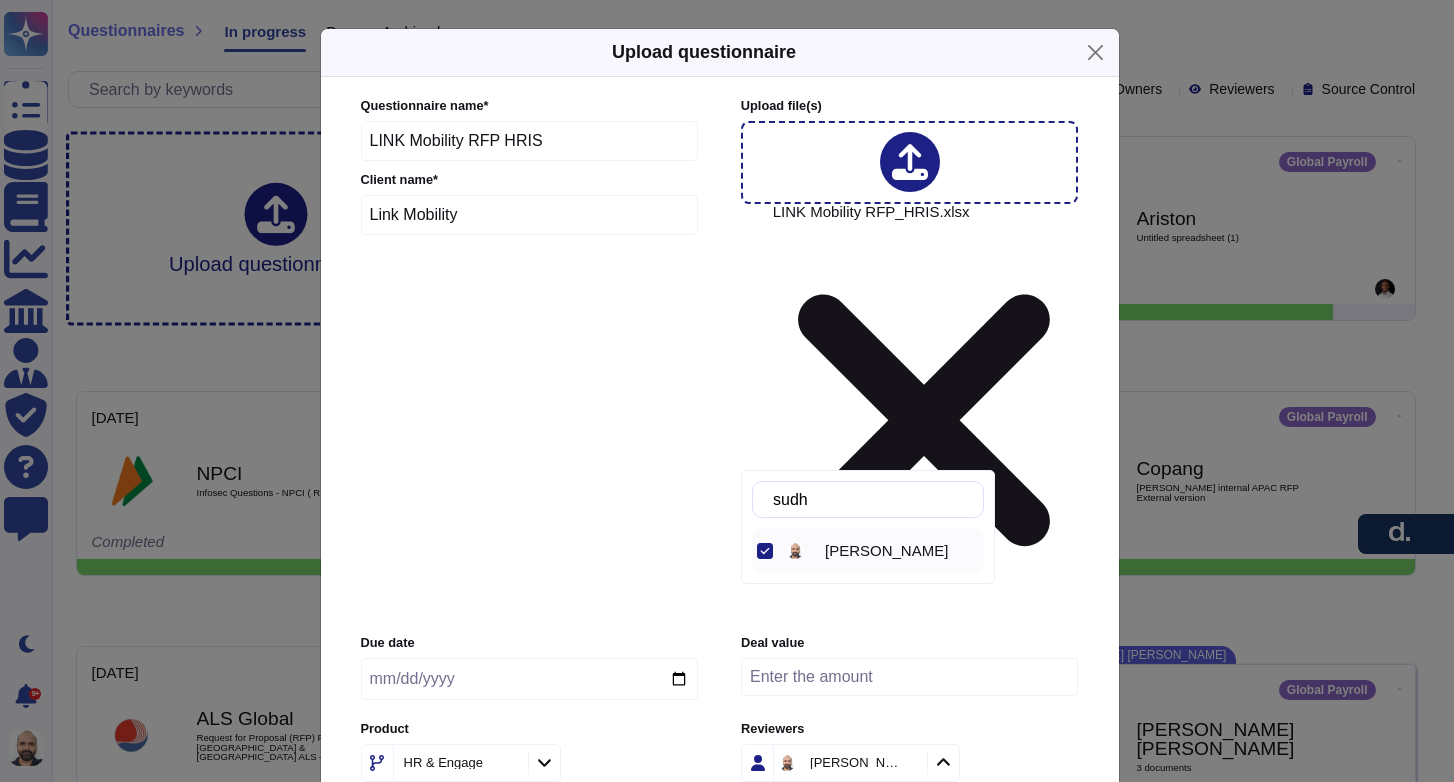click on "Tags Tags" at bounding box center (529, 823) 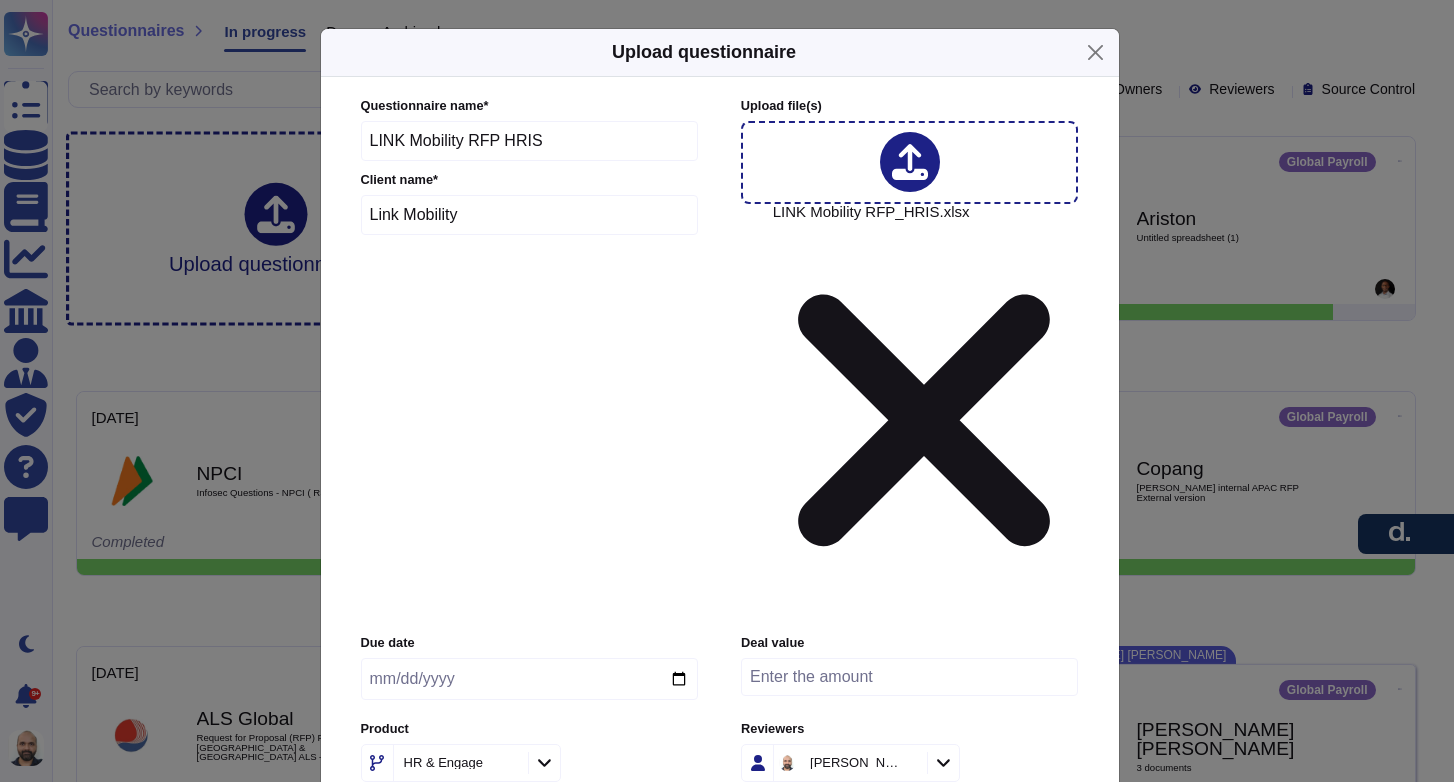 click on "Upload" at bounding box center [719, 974] 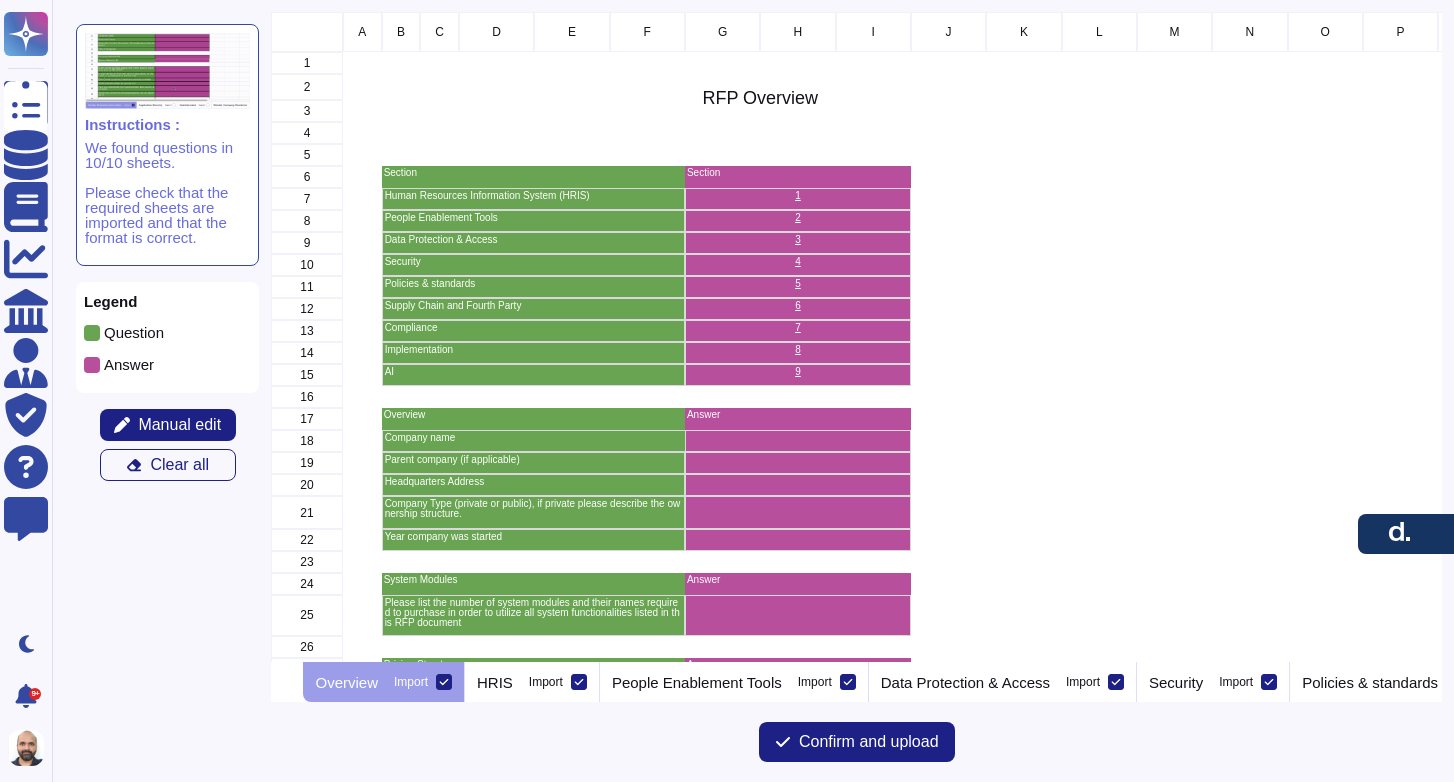 scroll, scrollTop: 16, scrollLeft: 16, axis: both 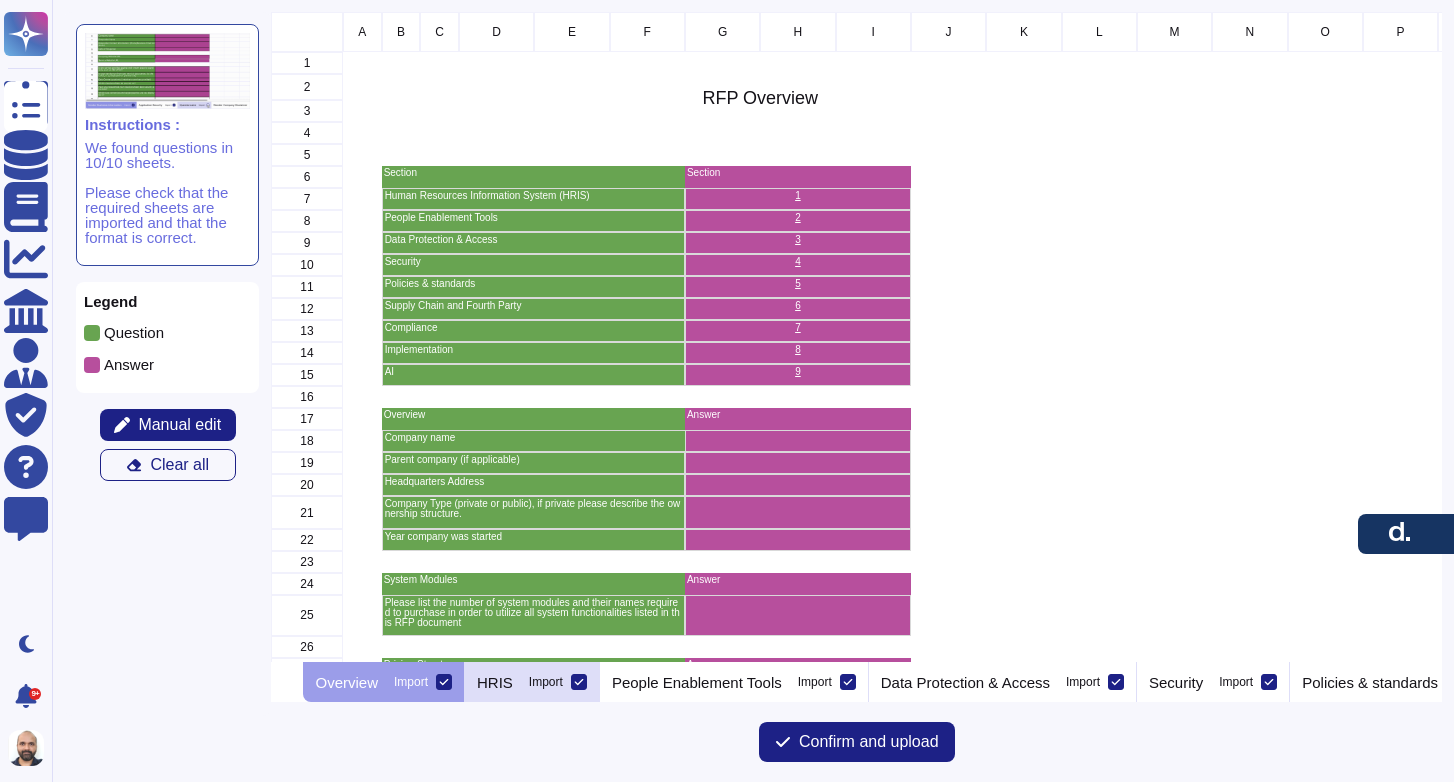 click on "HRIS Import" at bounding box center [532, 682] 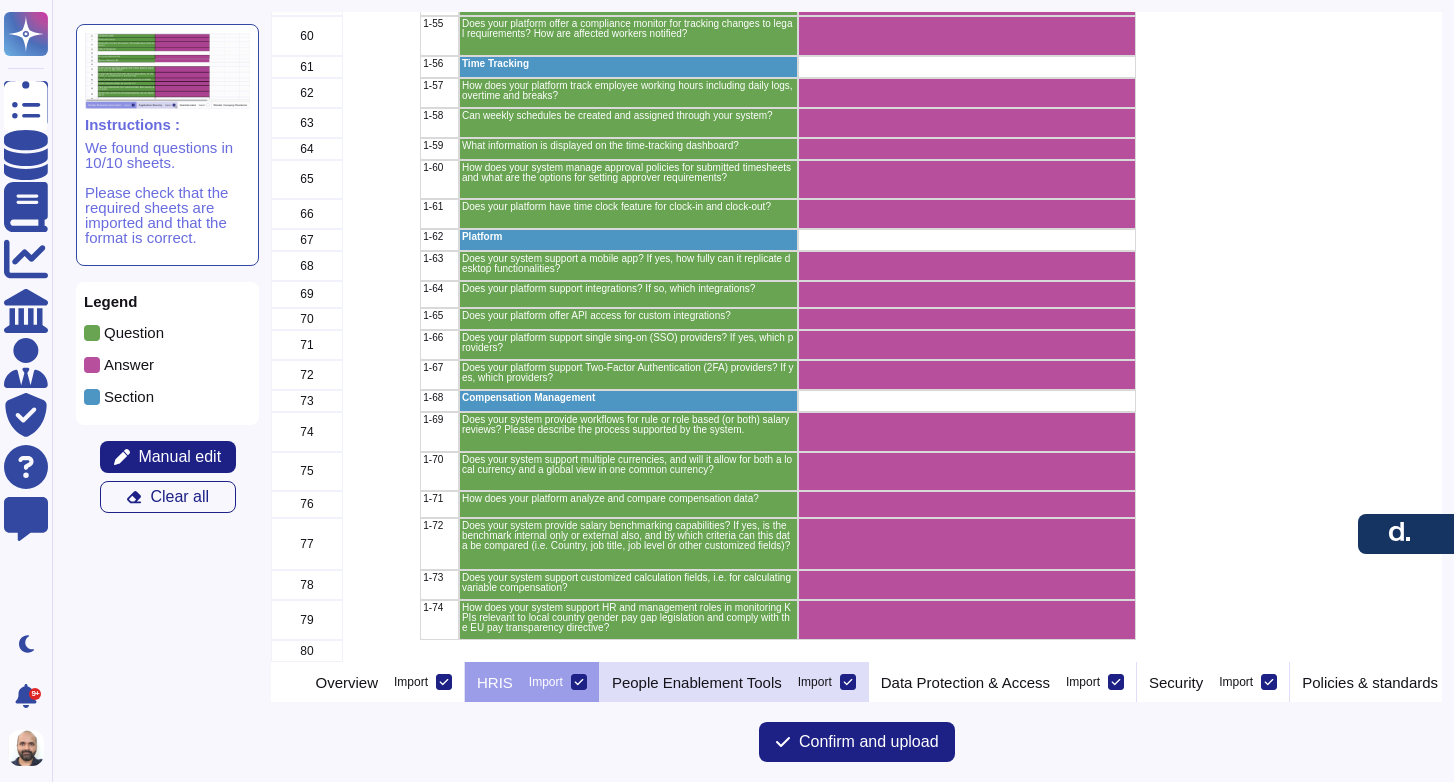 click on "People Enablement Tools Import" at bounding box center [734, 682] 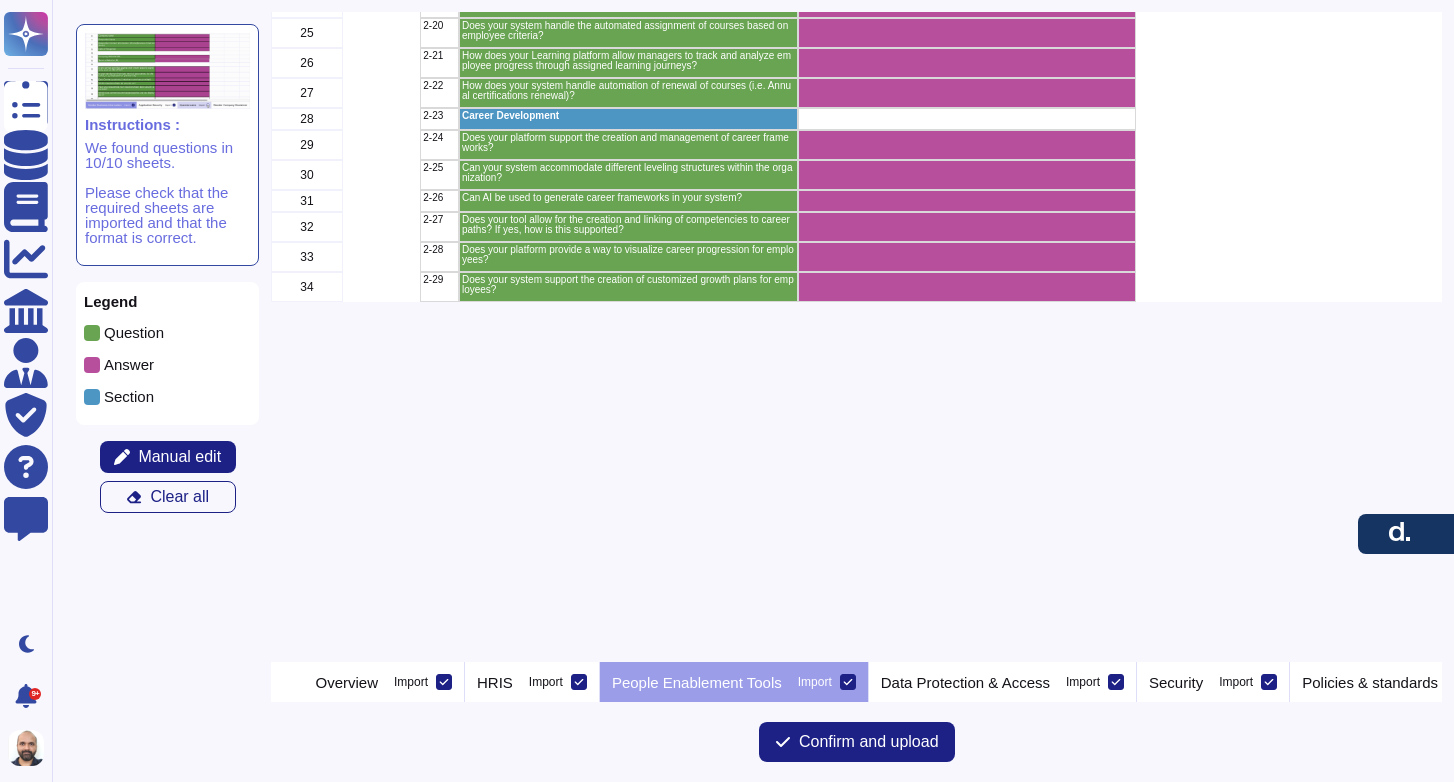scroll, scrollTop: 0, scrollLeft: 0, axis: both 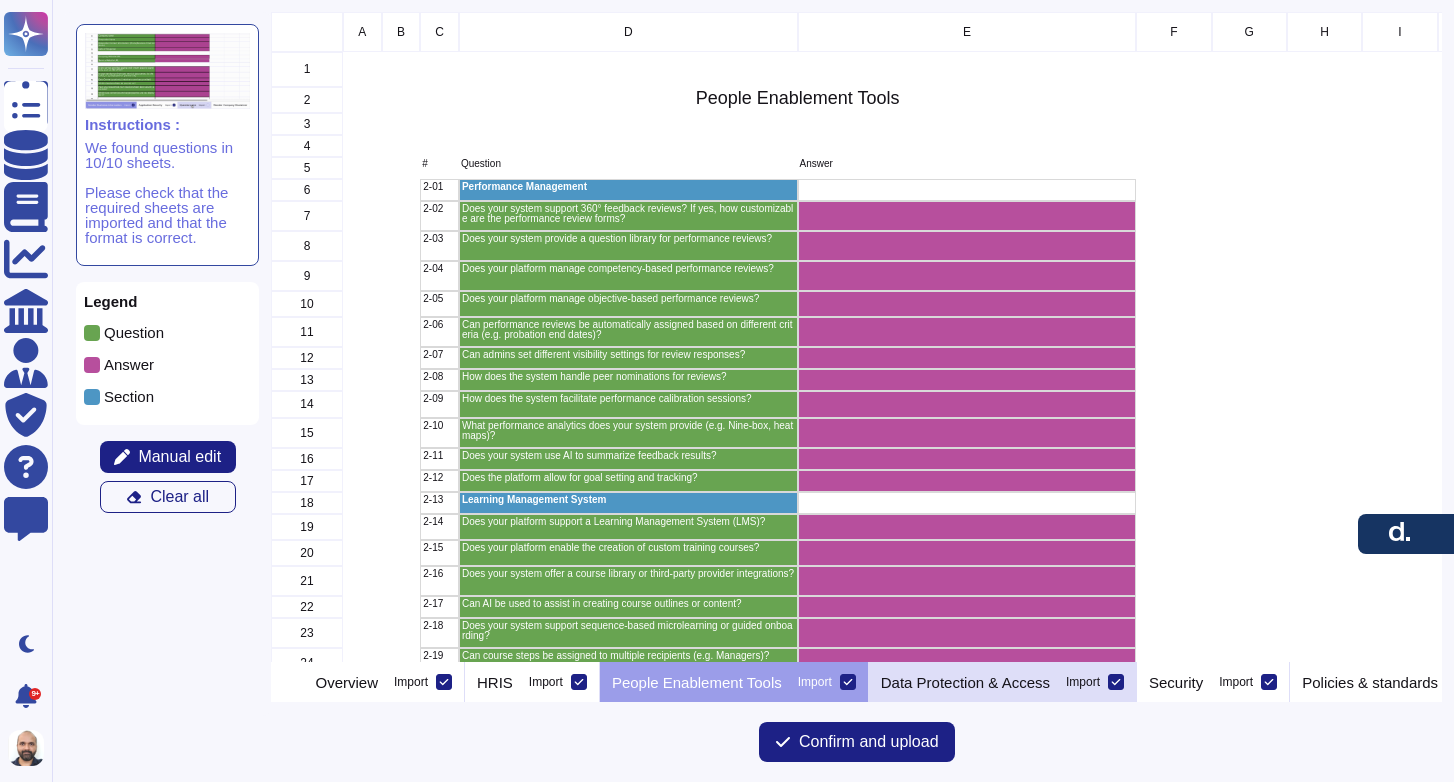 click on "Data Protection & Access" at bounding box center [965, 682] 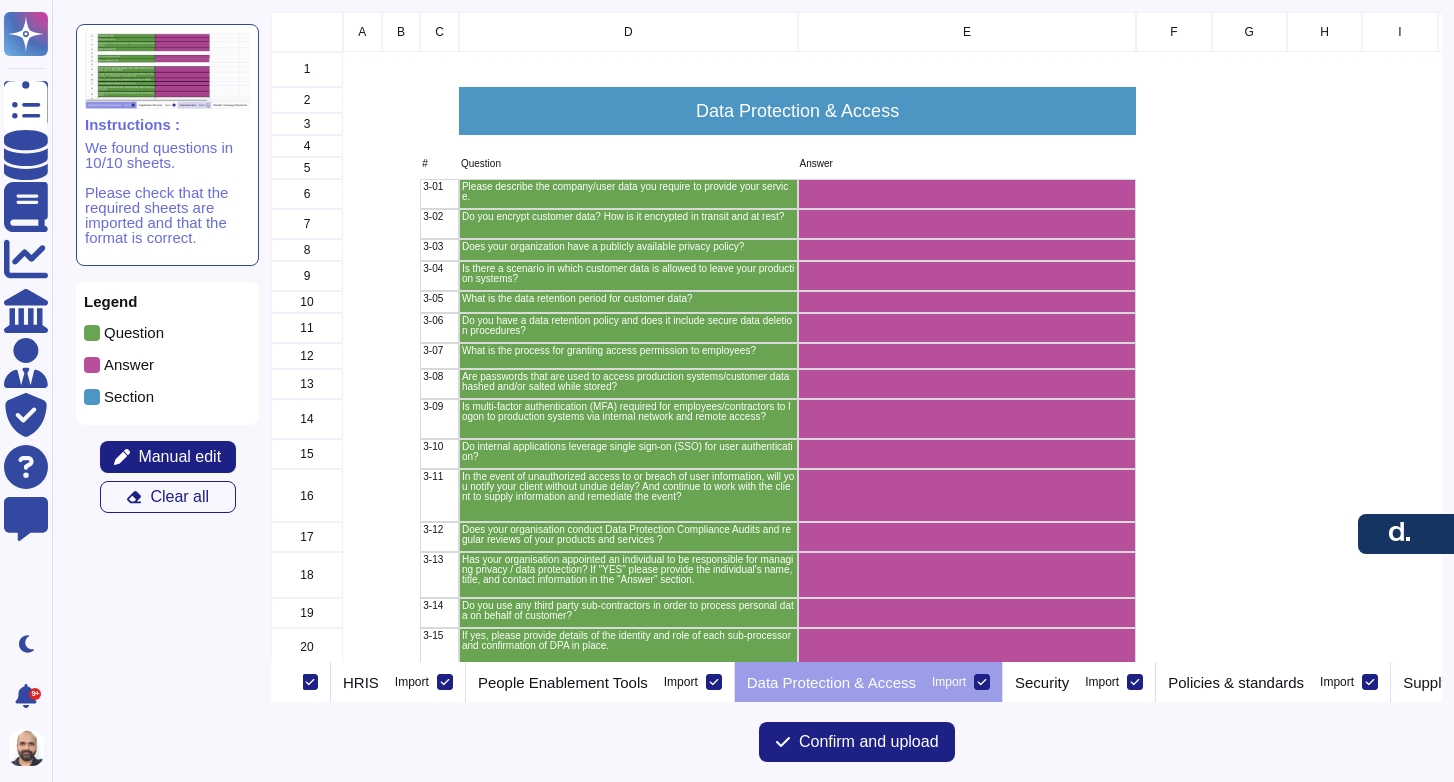 scroll, scrollTop: 0, scrollLeft: 157, axis: horizontal 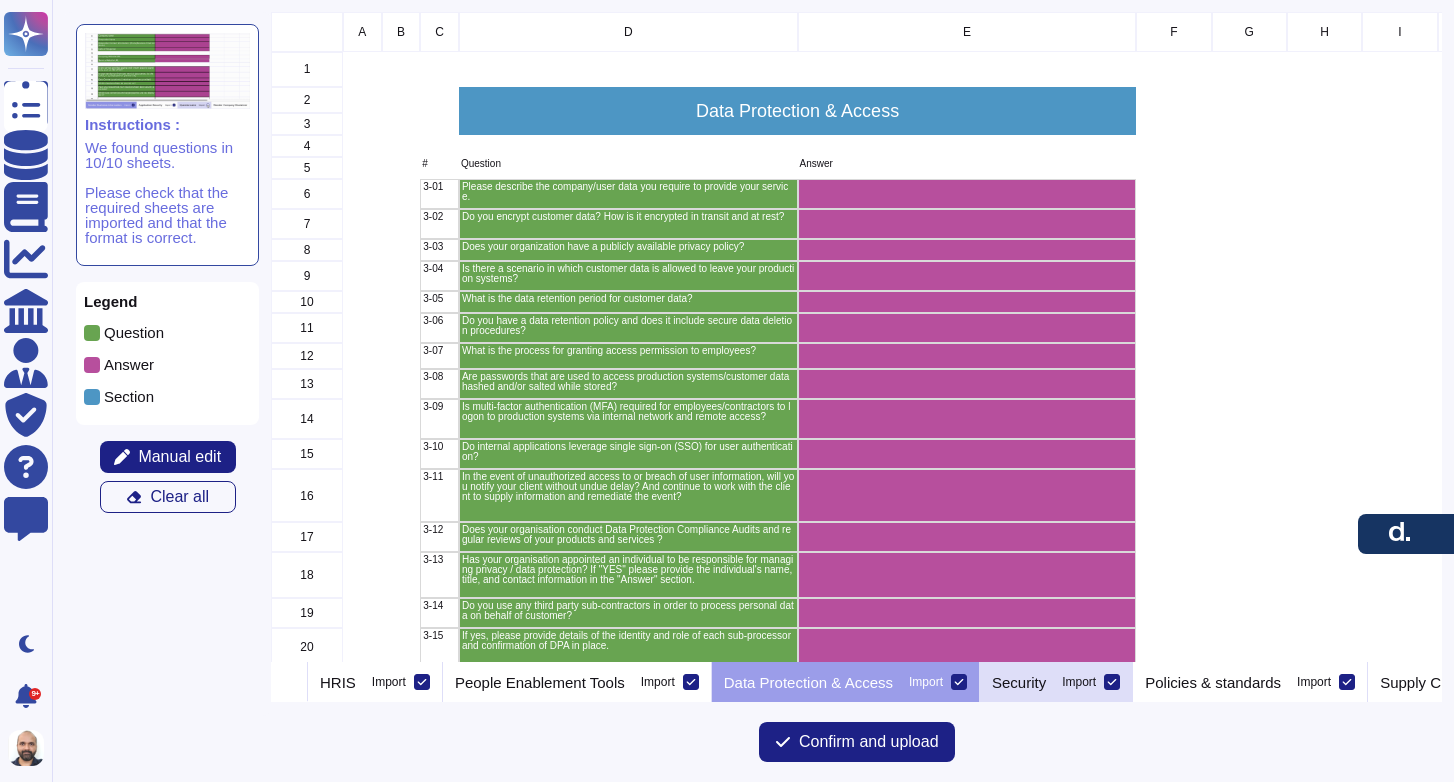 click on "Security" at bounding box center [1019, 682] 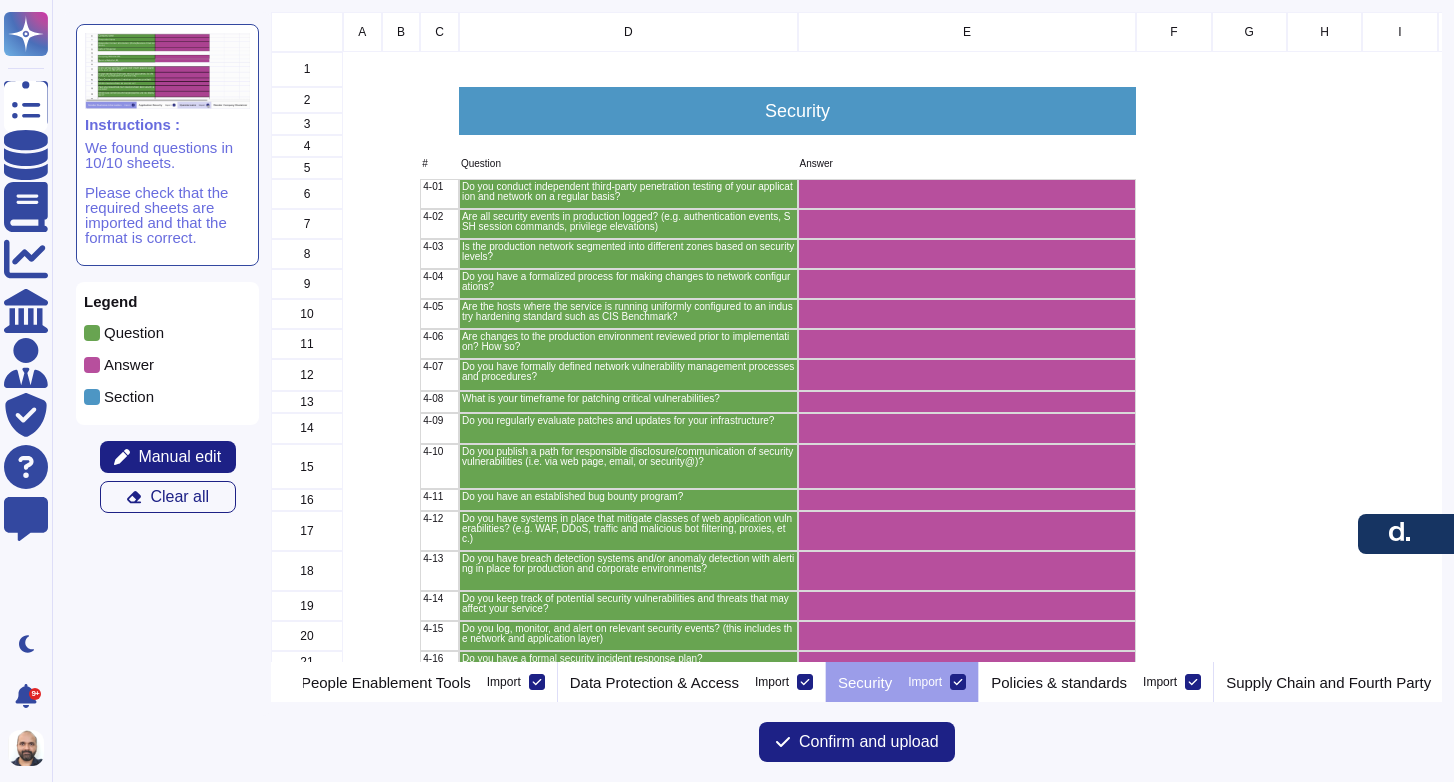scroll, scrollTop: 0, scrollLeft: 375, axis: horizontal 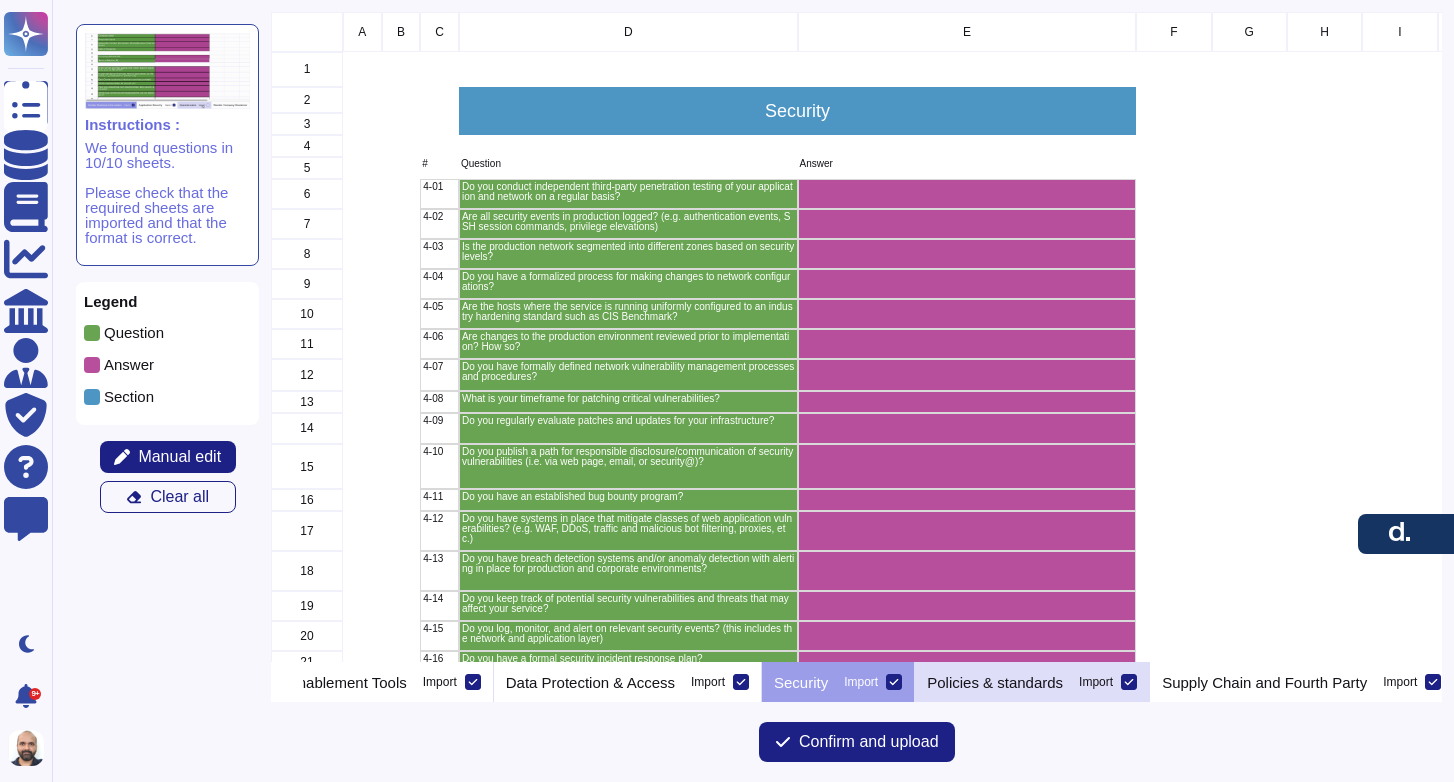 click on "Policies & standards Import" at bounding box center (1032, 682) 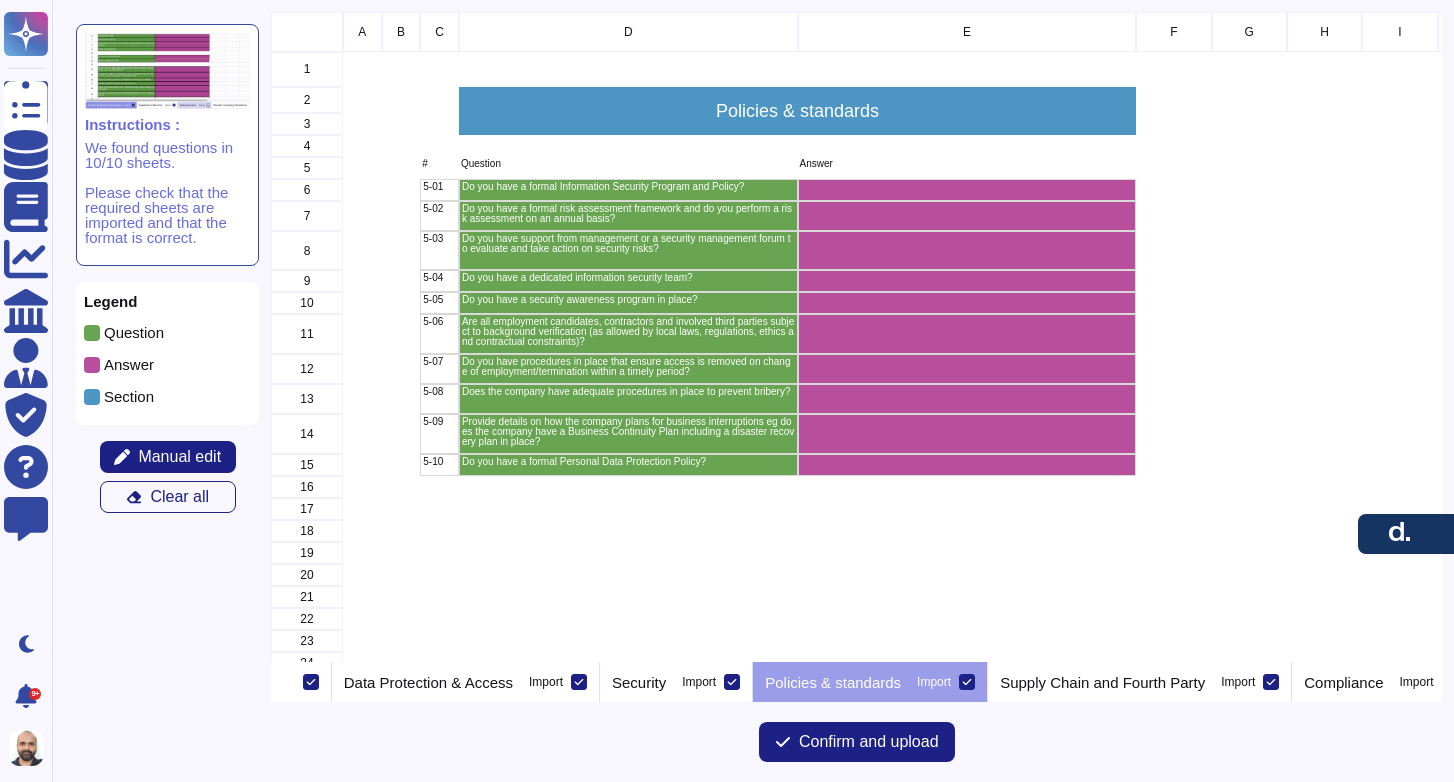 scroll, scrollTop: 0, scrollLeft: 574, axis: horizontal 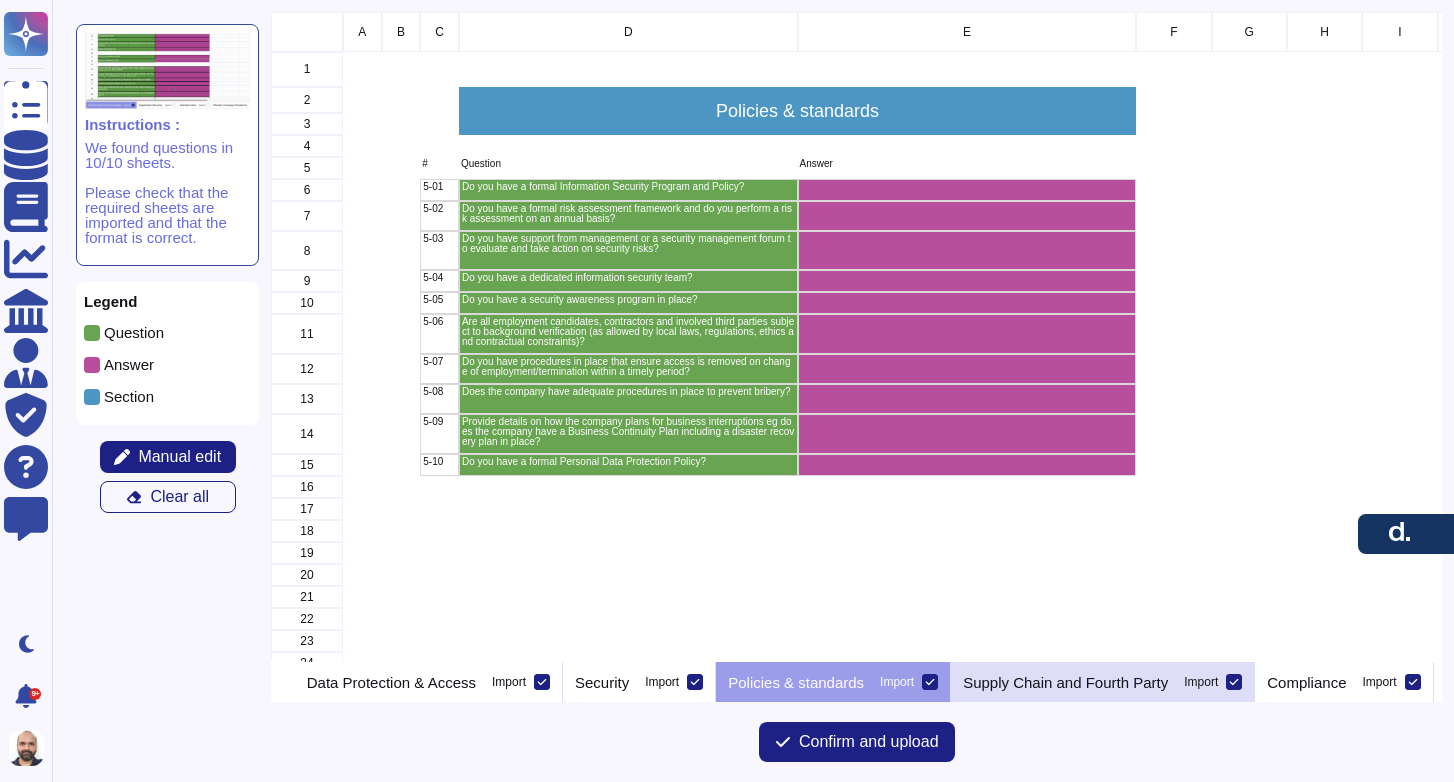 click on "Supply Chain and Fourth Party" at bounding box center (1065, 682) 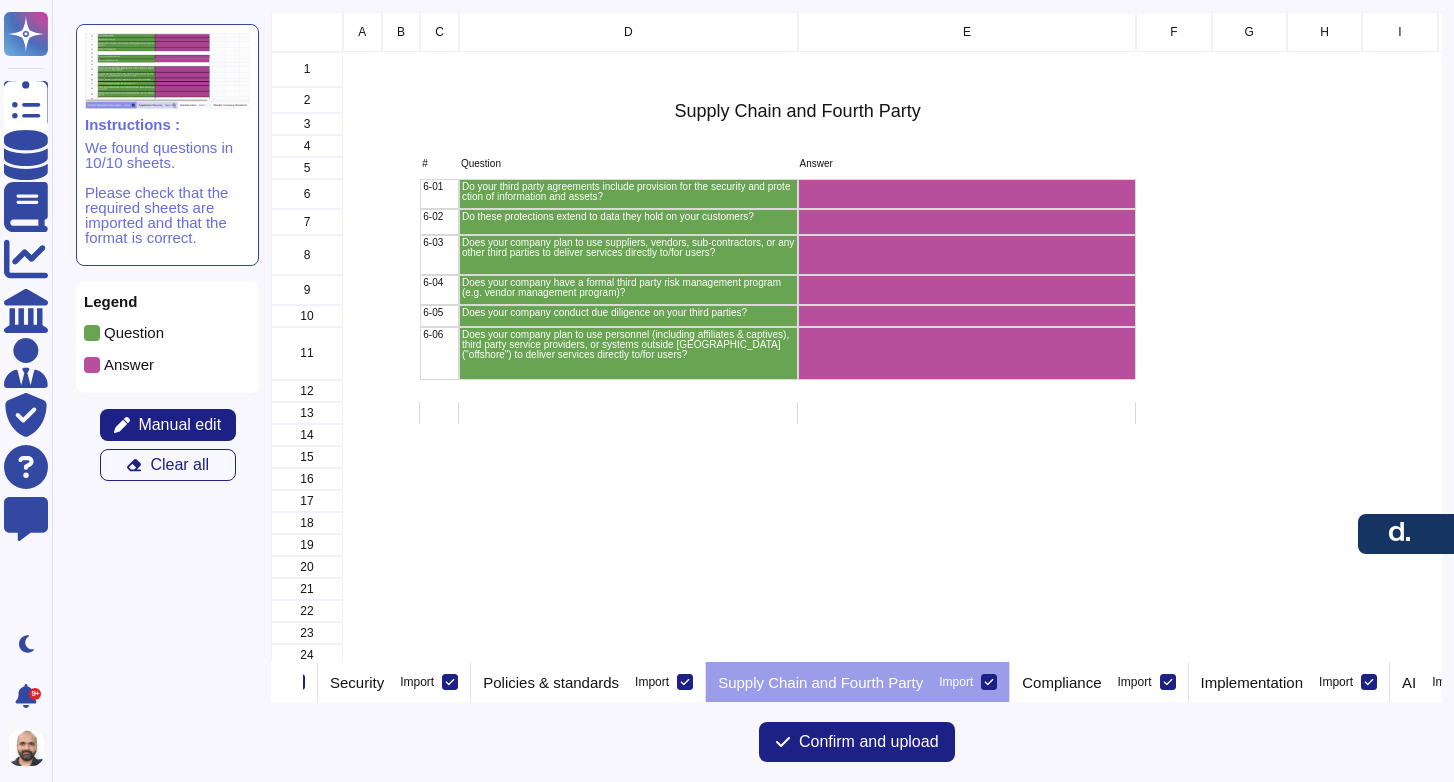 scroll, scrollTop: 0, scrollLeft: 850, axis: horizontal 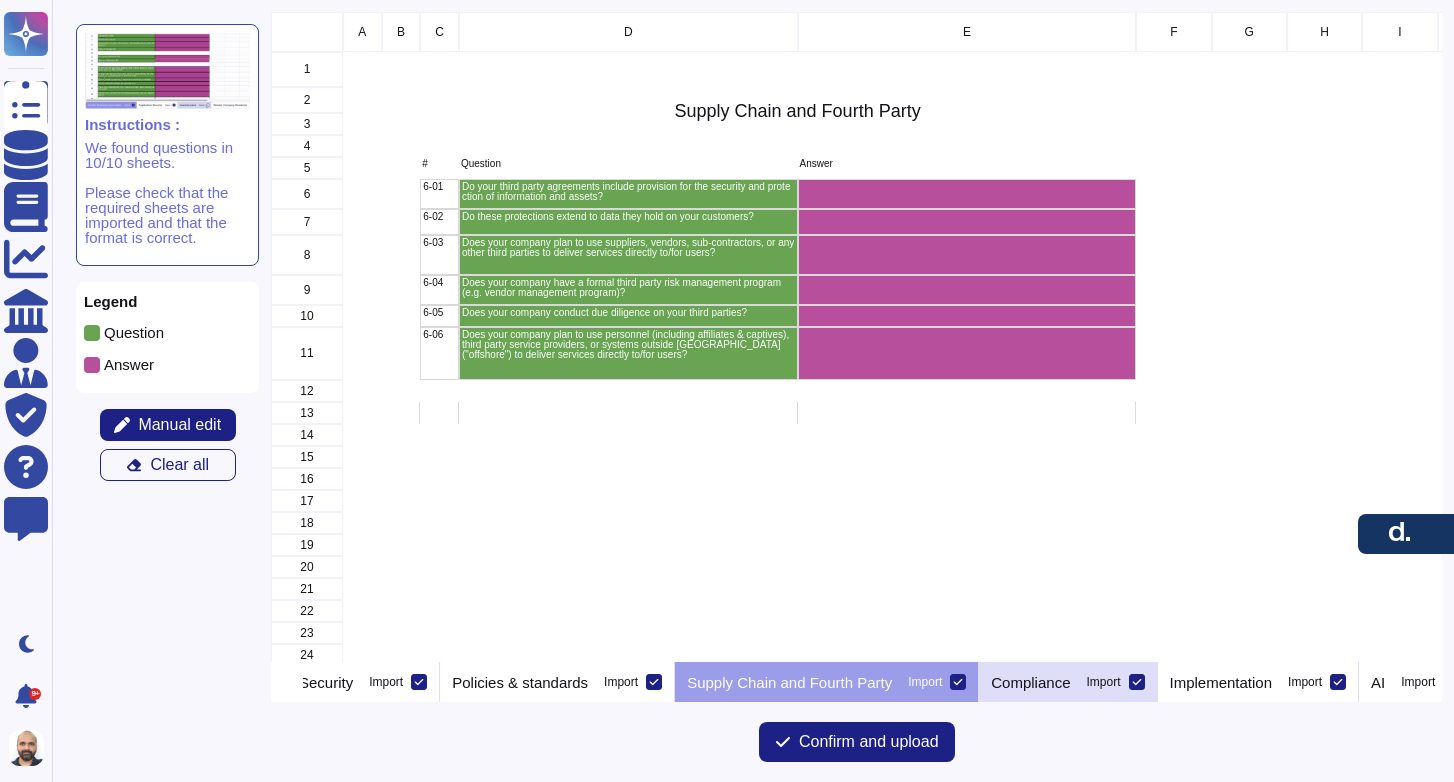 click on "Compliance Import" at bounding box center [1068, 682] 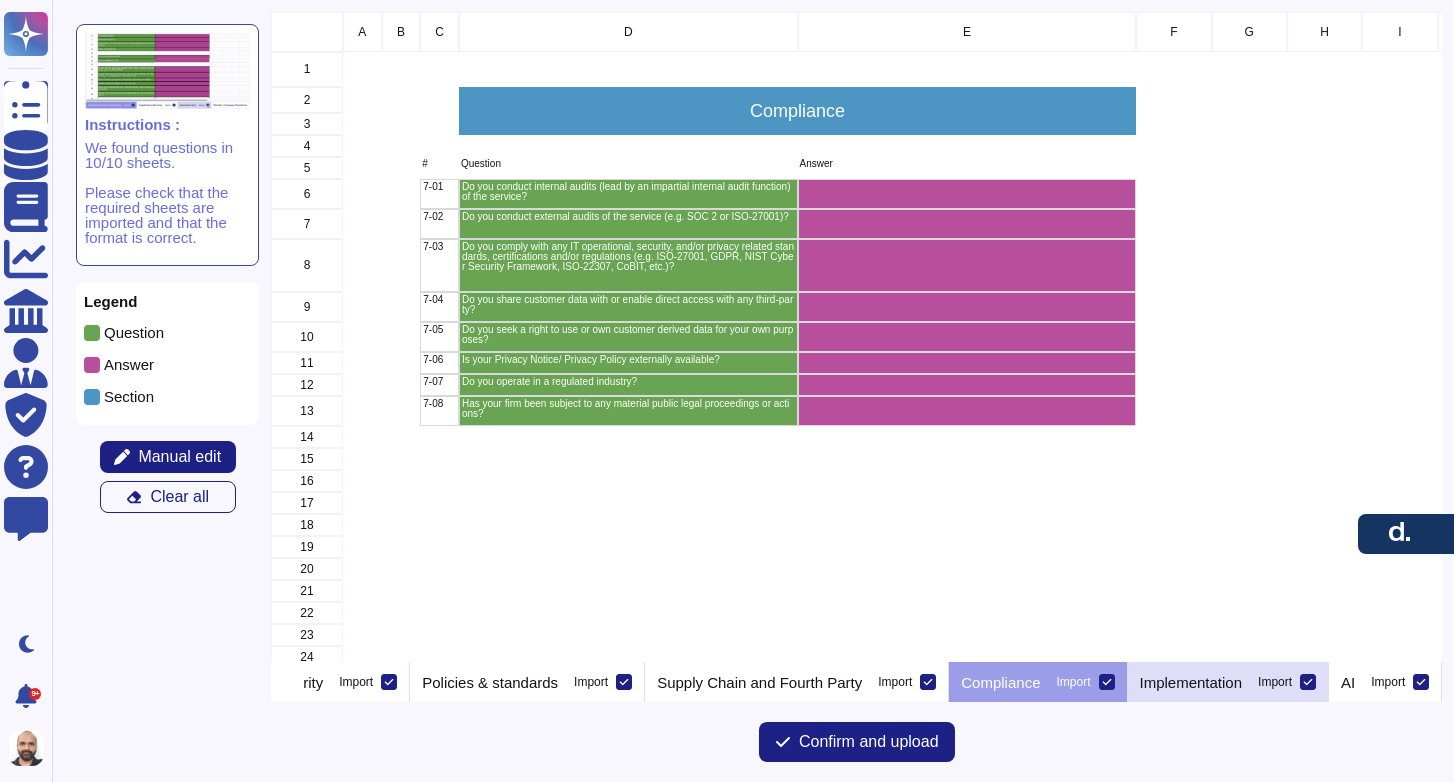 scroll, scrollTop: 0, scrollLeft: 956, axis: horizontal 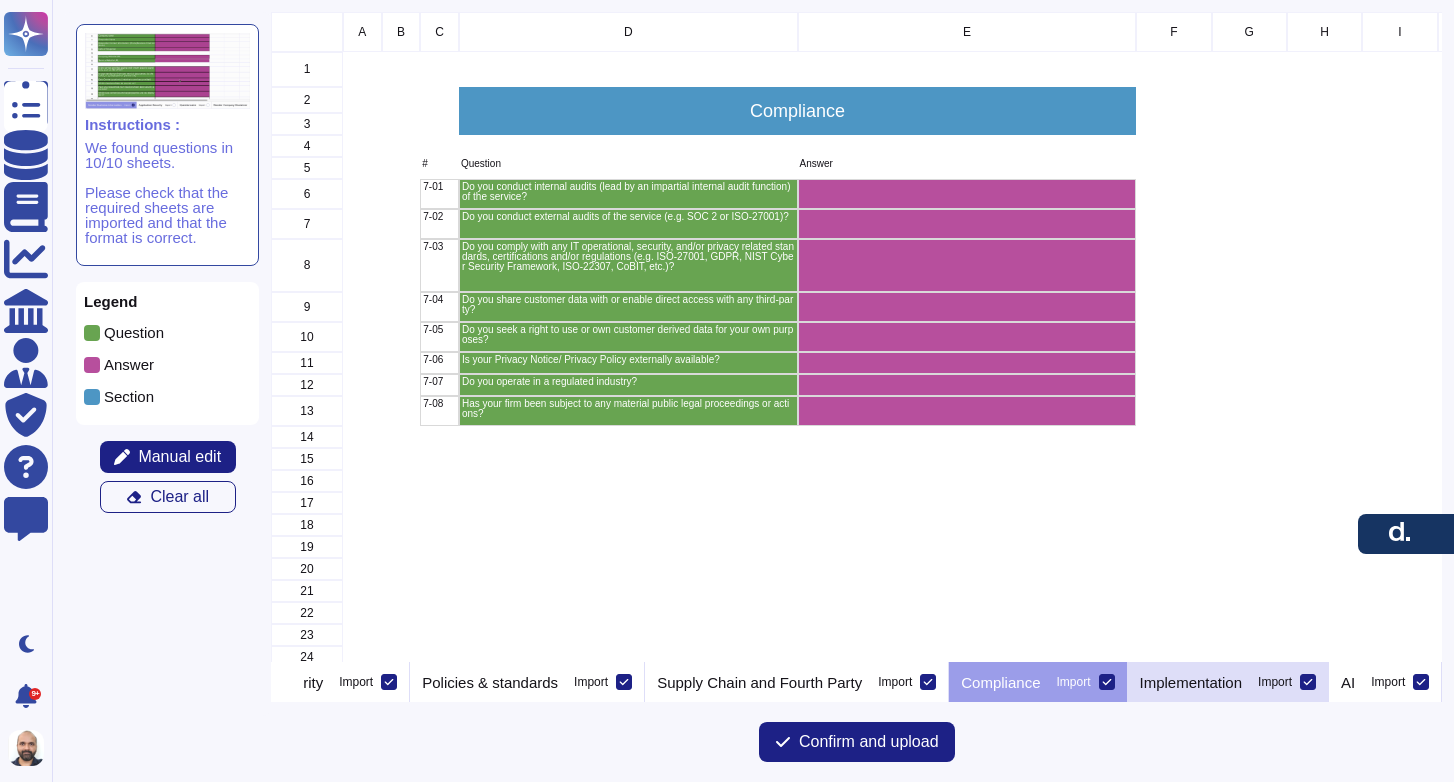 click on "Implementation" at bounding box center [1191, 682] 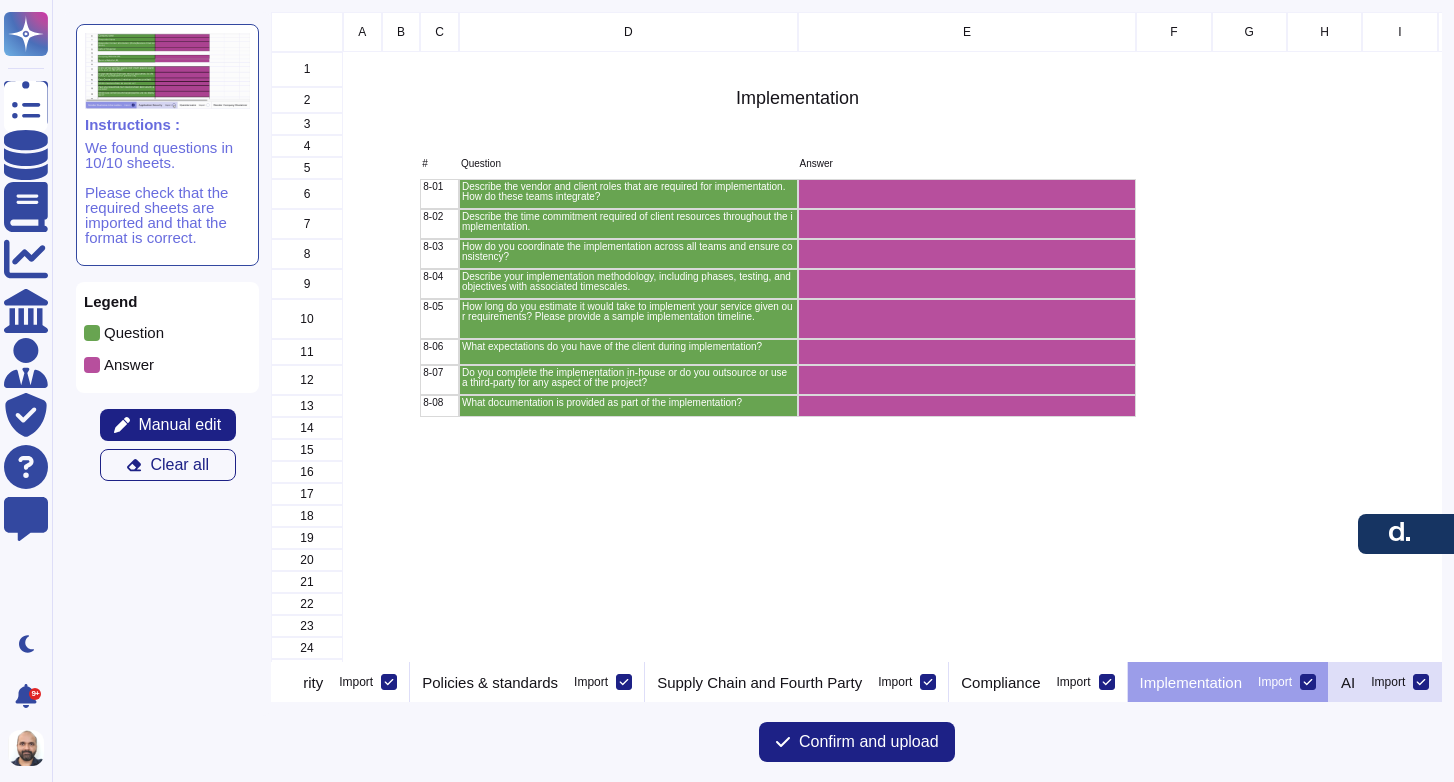 click on "Import" at bounding box center [1388, 682] 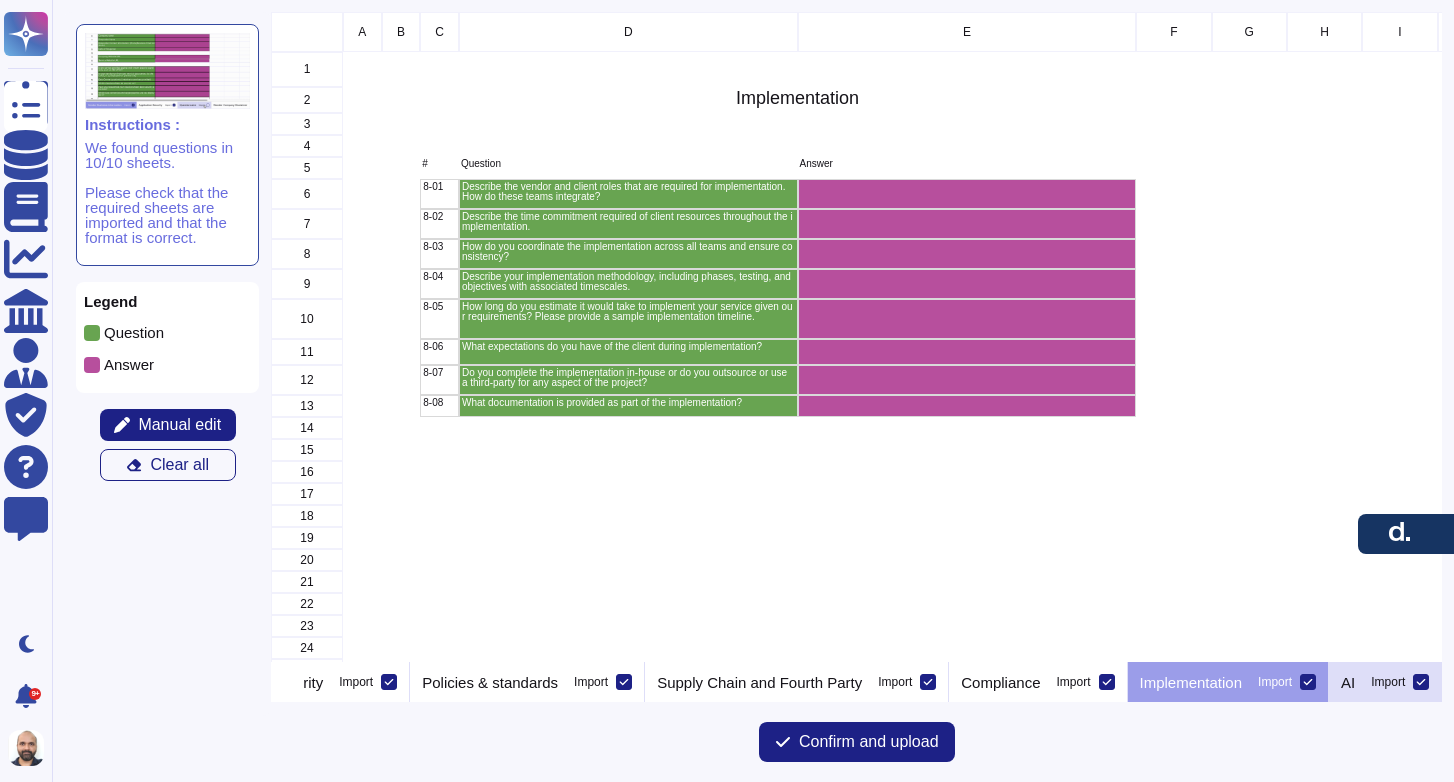 click on "Import" at bounding box center (0, 0) 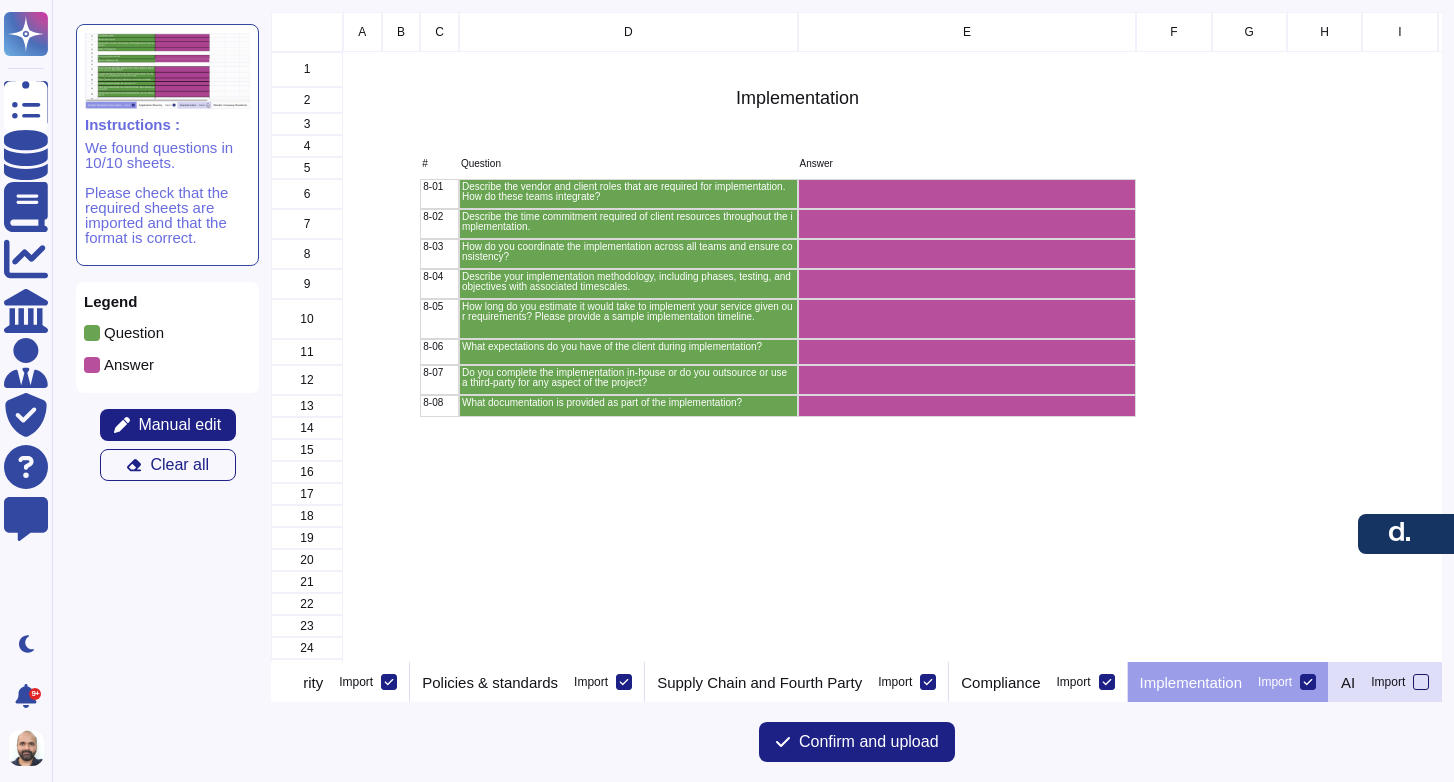 click on "Import" at bounding box center (1388, 682) 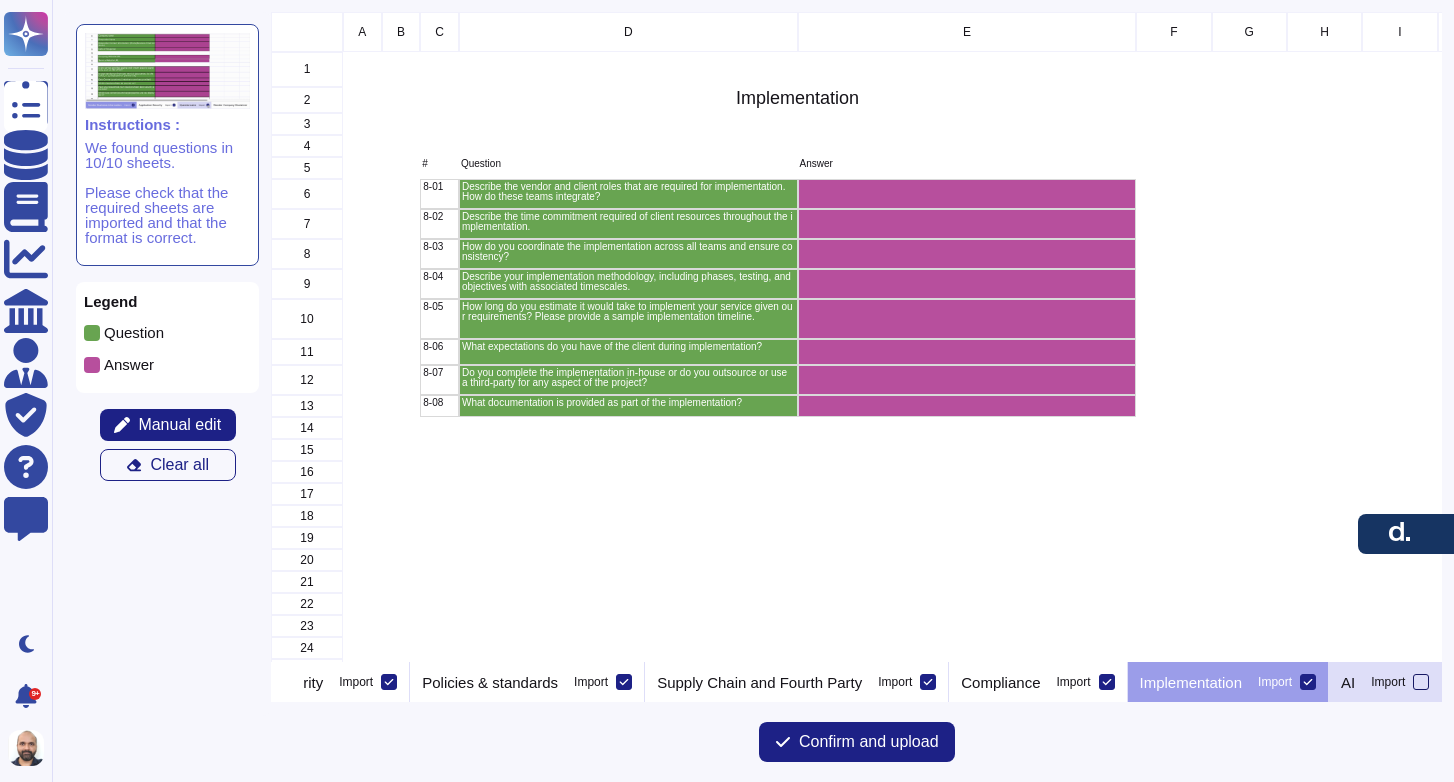 click on "Import" at bounding box center [0, 0] 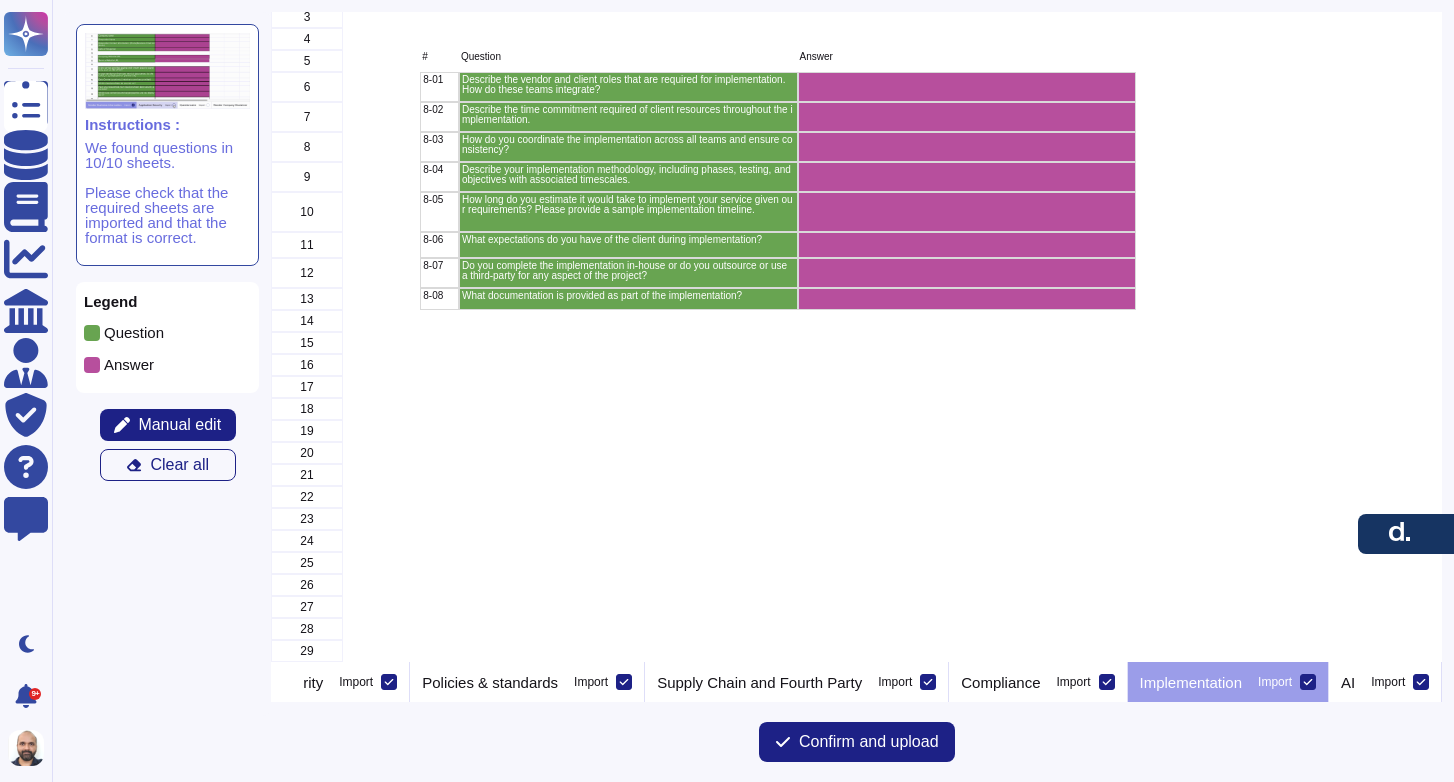 scroll, scrollTop: 0, scrollLeft: 0, axis: both 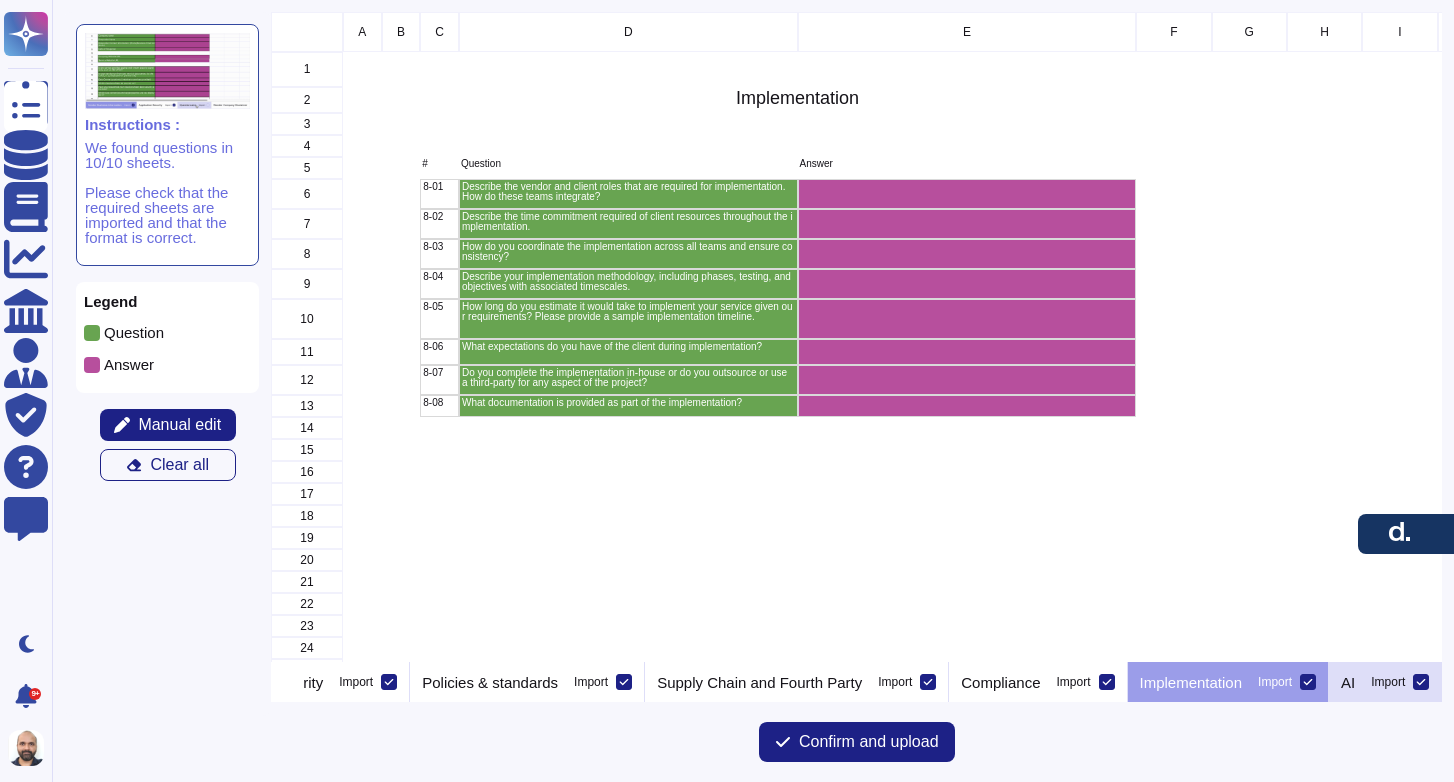 click on "AI Import" at bounding box center (1385, 682) 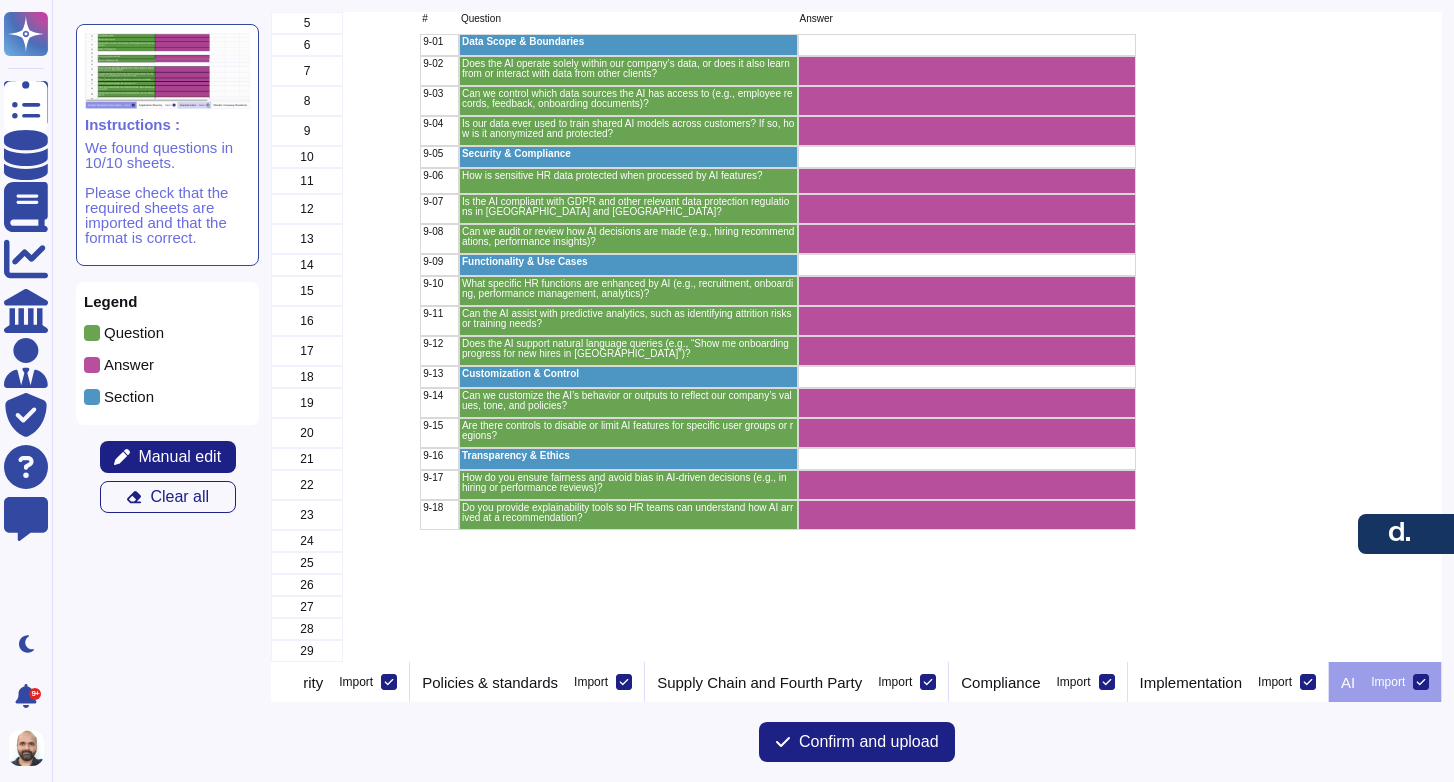 scroll, scrollTop: 0, scrollLeft: 0, axis: both 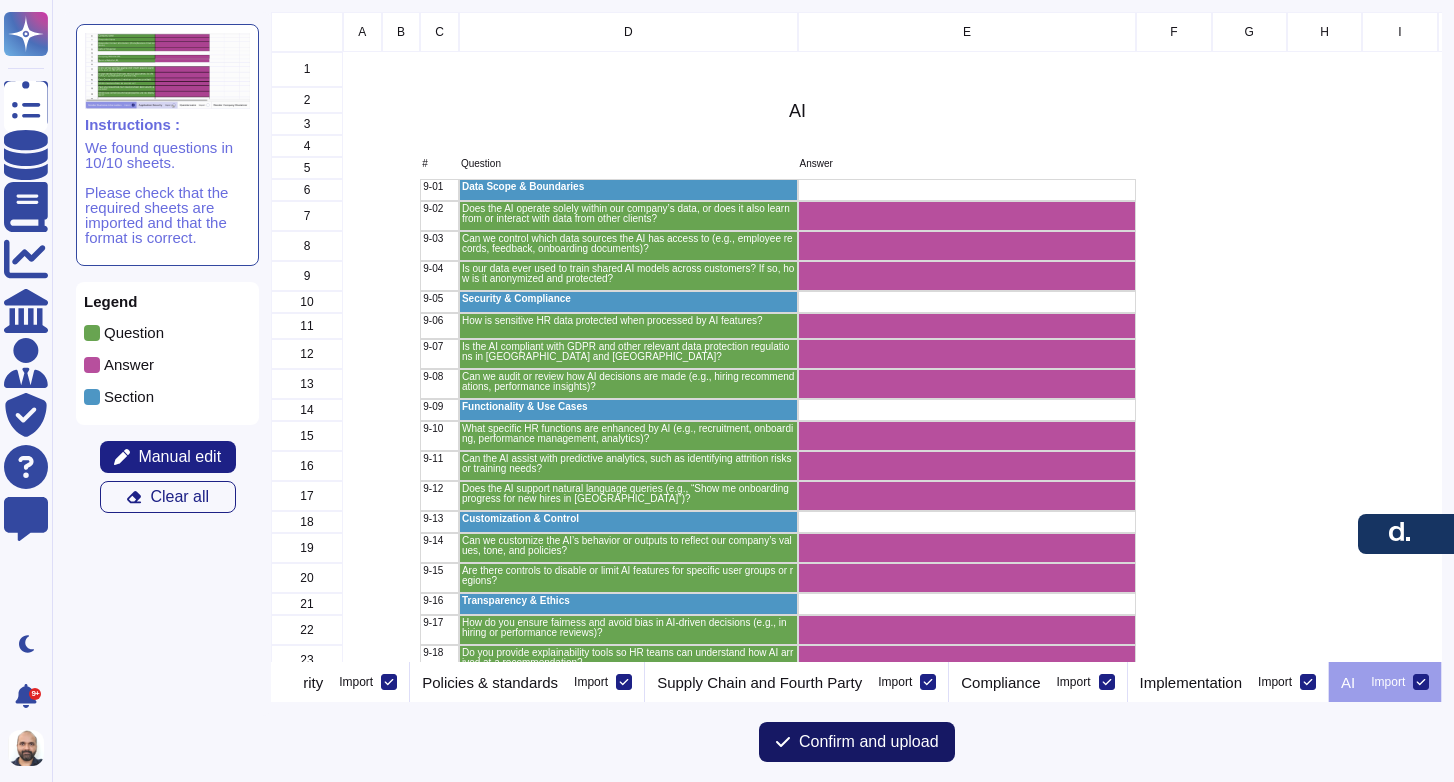 click on "Confirm and upload" at bounding box center (869, 742) 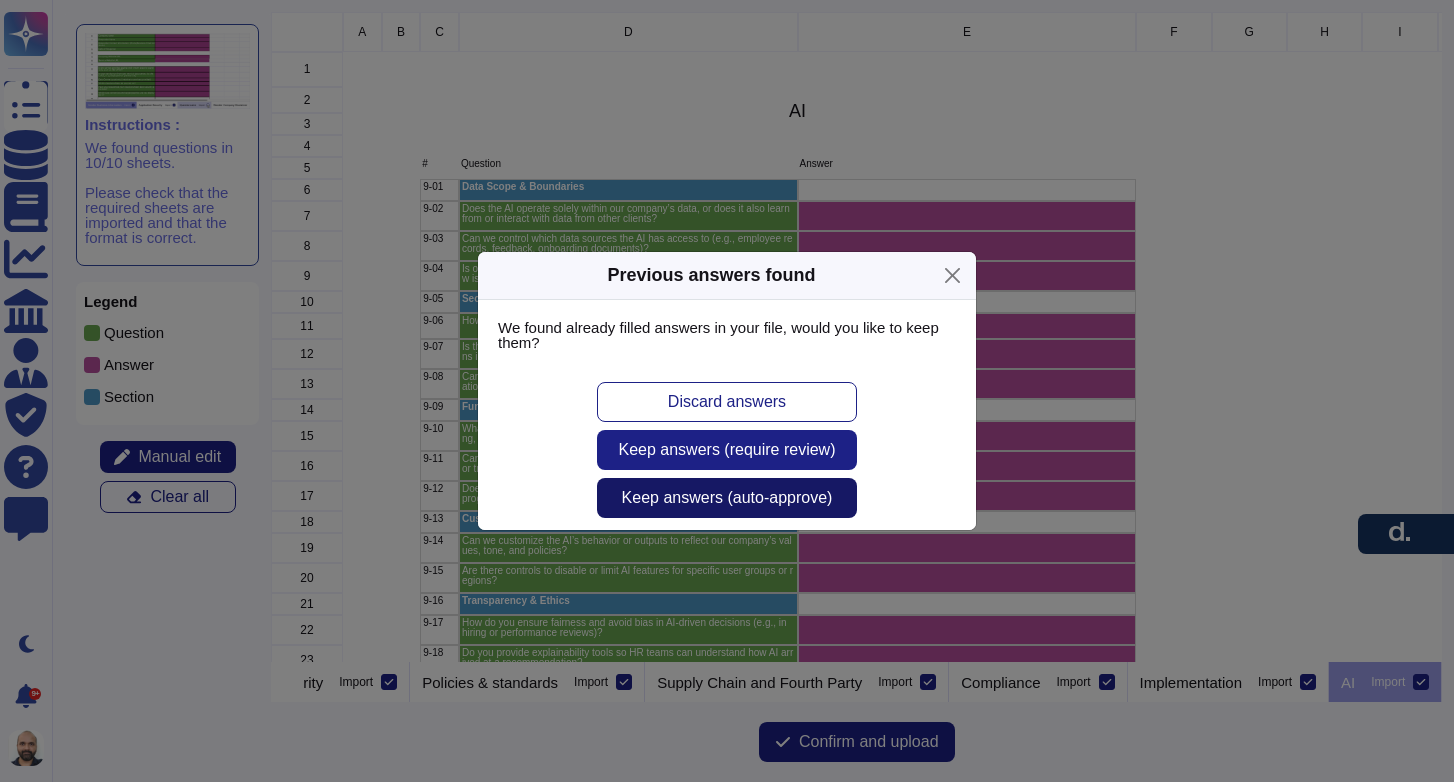 click on "Keep answers (auto-approve)" at bounding box center (727, 498) 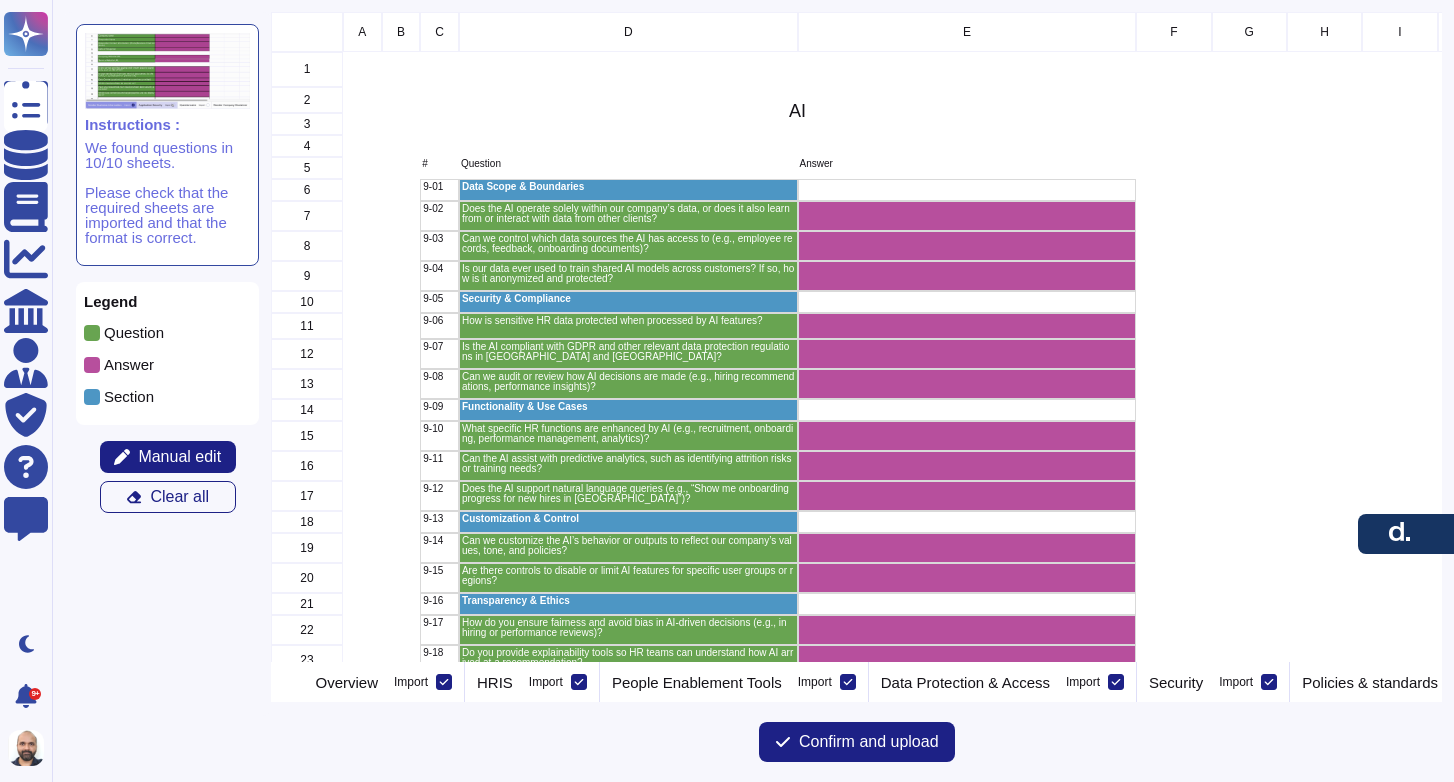 scroll, scrollTop: 0, scrollLeft: 0, axis: both 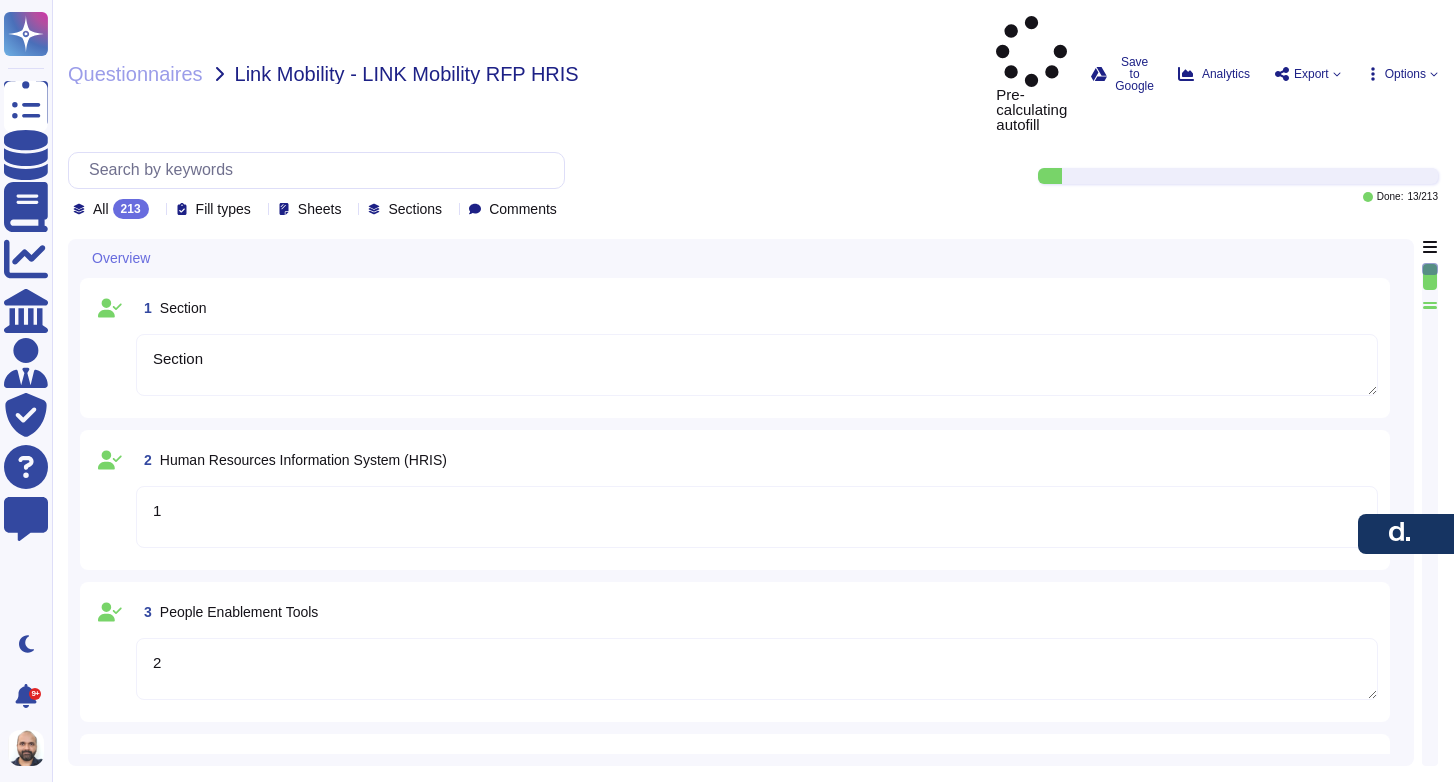 type on "Section" 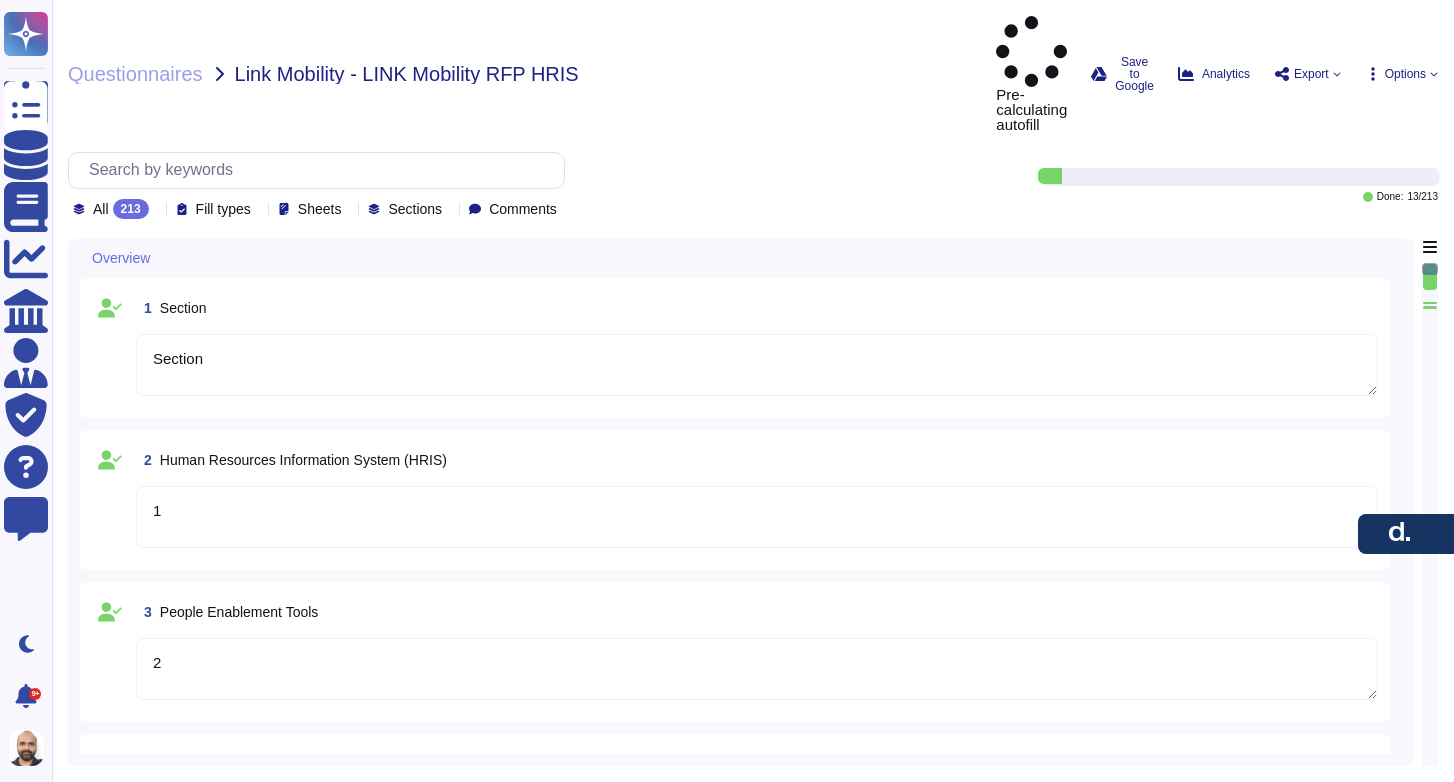 click on "Questionnaires Link Mobility - LINK Mobility RFP HRIS" at bounding box center (524, 74) 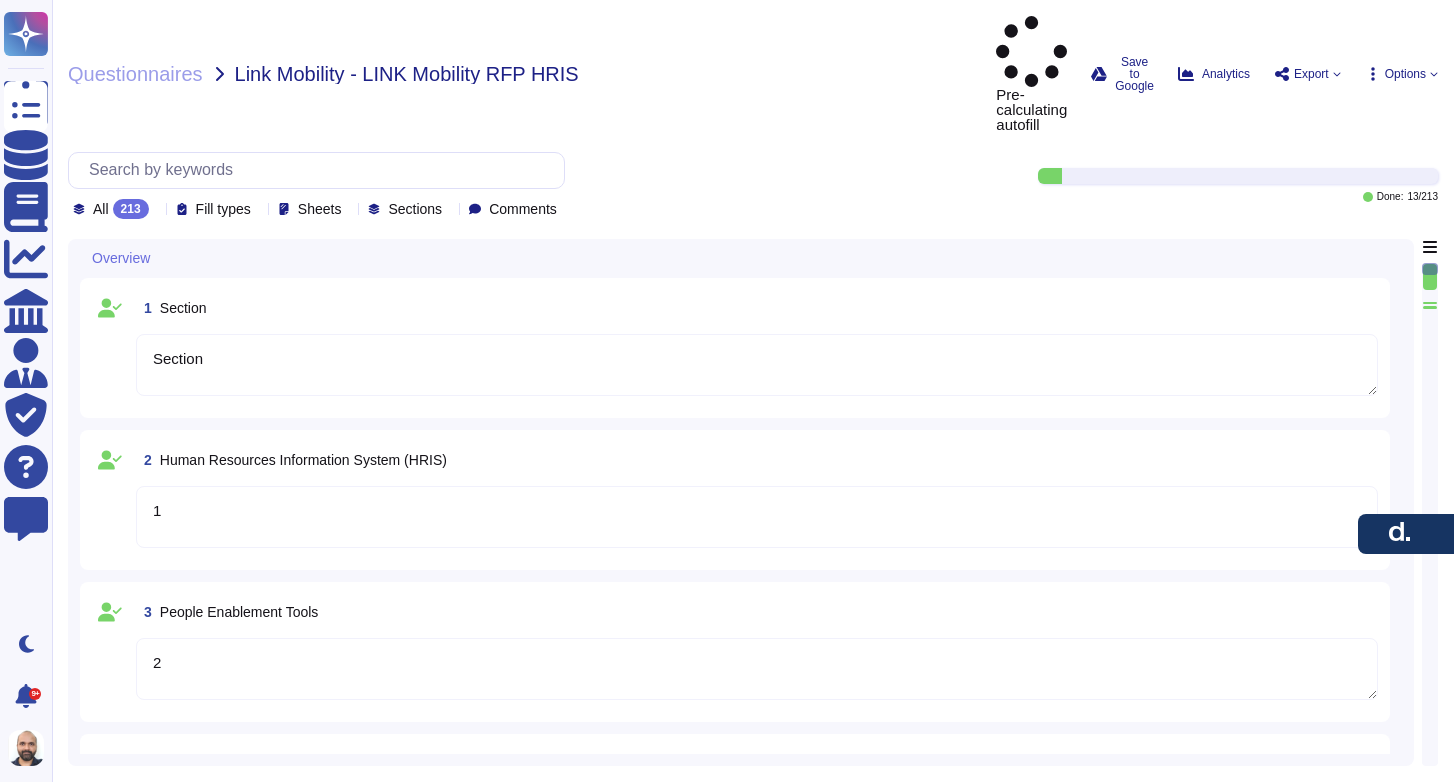 click on "Questionnaires Link Mobility - LINK Mobility RFP HRIS Pre-calculating autofill Save to Google Analytics Export Options All 213 Fill types Sheets Sections Comments Done: 13 / 213 Overview 1 Section Section 2 Human Resources Information System (HRIS) 1 3 People Enablement Tools 2 4 Data Protection & Access  3 5 Security 4 6 Policies & standards 5 7 Supply Chain and Fourth Party 6 Return to the current question Overview HRIS Service Overview Digital Employee File Org Charts Time Off Automation Analytics Document Management App Provisioning Global Compliance Time Tracking Platform Compensation Management People Enablement Tools Performance Management Learning Management System Career Development Surveys Data Protection & Access  Data Protection & Access  Security Security Policies & standards Policies & standards Supply Chain and Fourth Party Compliance Compliance Implementation AI Data Scope & Boundaries Security & Compliance Functionality & Use Cases Customization & Control Transparency & Ethics" at bounding box center (753, 391) 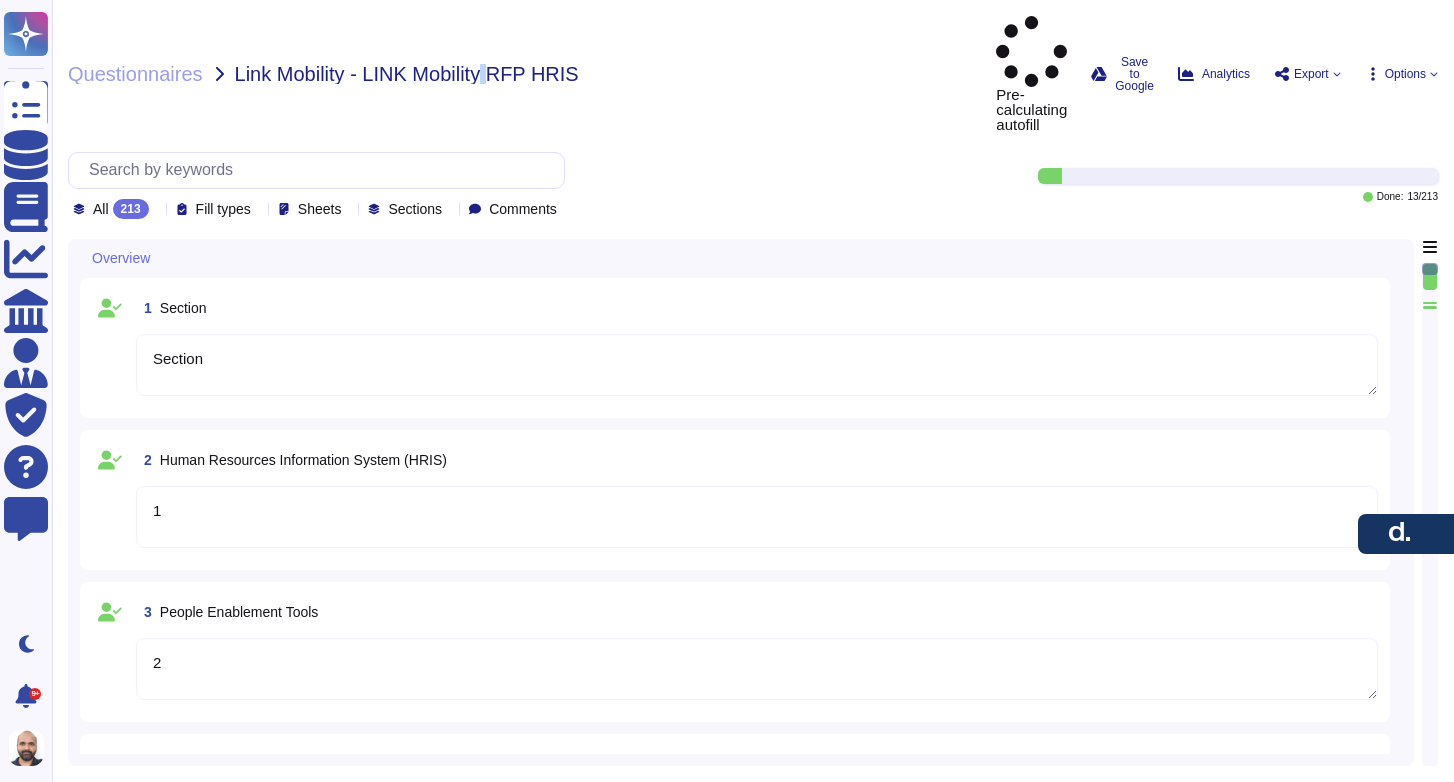 click on "Link Mobility - LINK Mobility RFP HRIS" at bounding box center [407, 74] 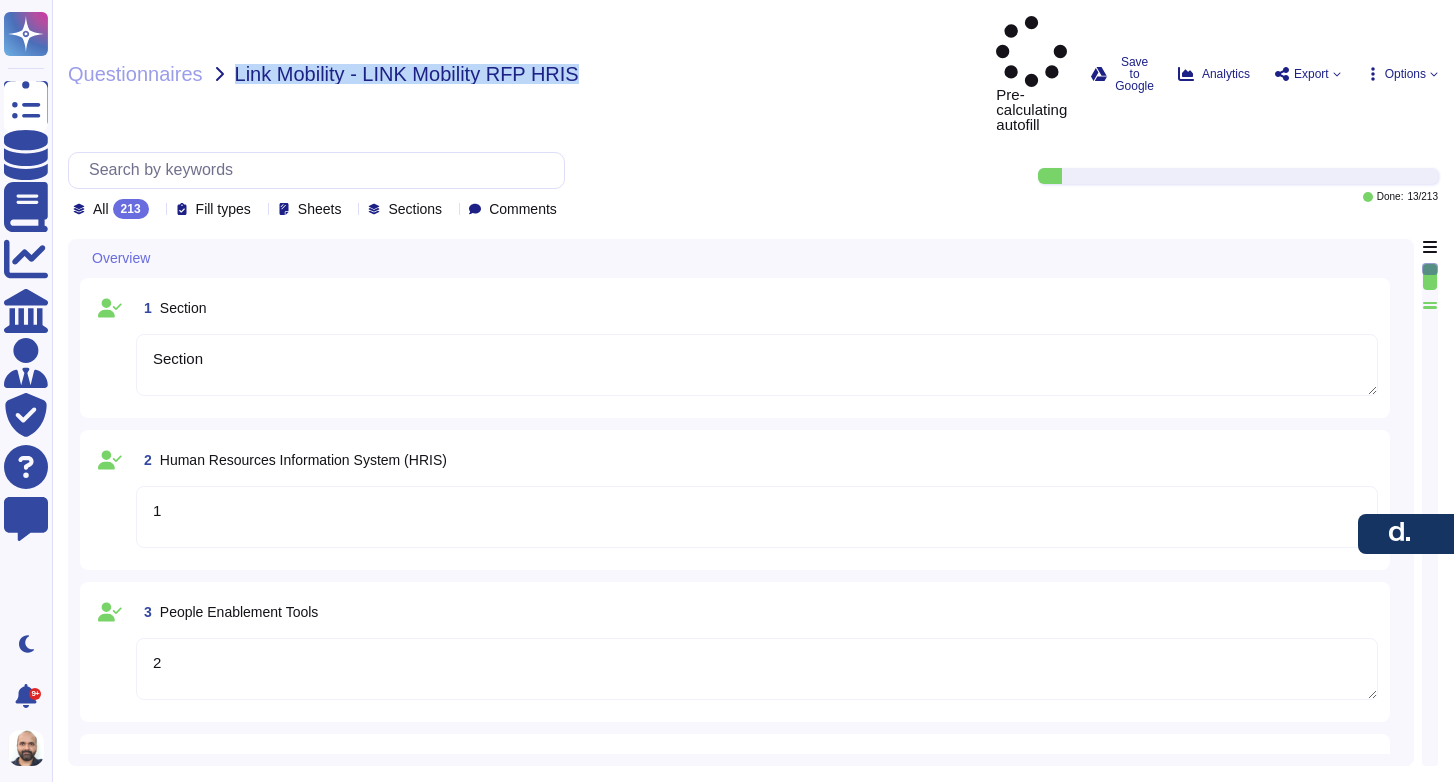 click on "Questionnaires Link Mobility - LINK Mobility RFP HRIS" at bounding box center [524, 74] 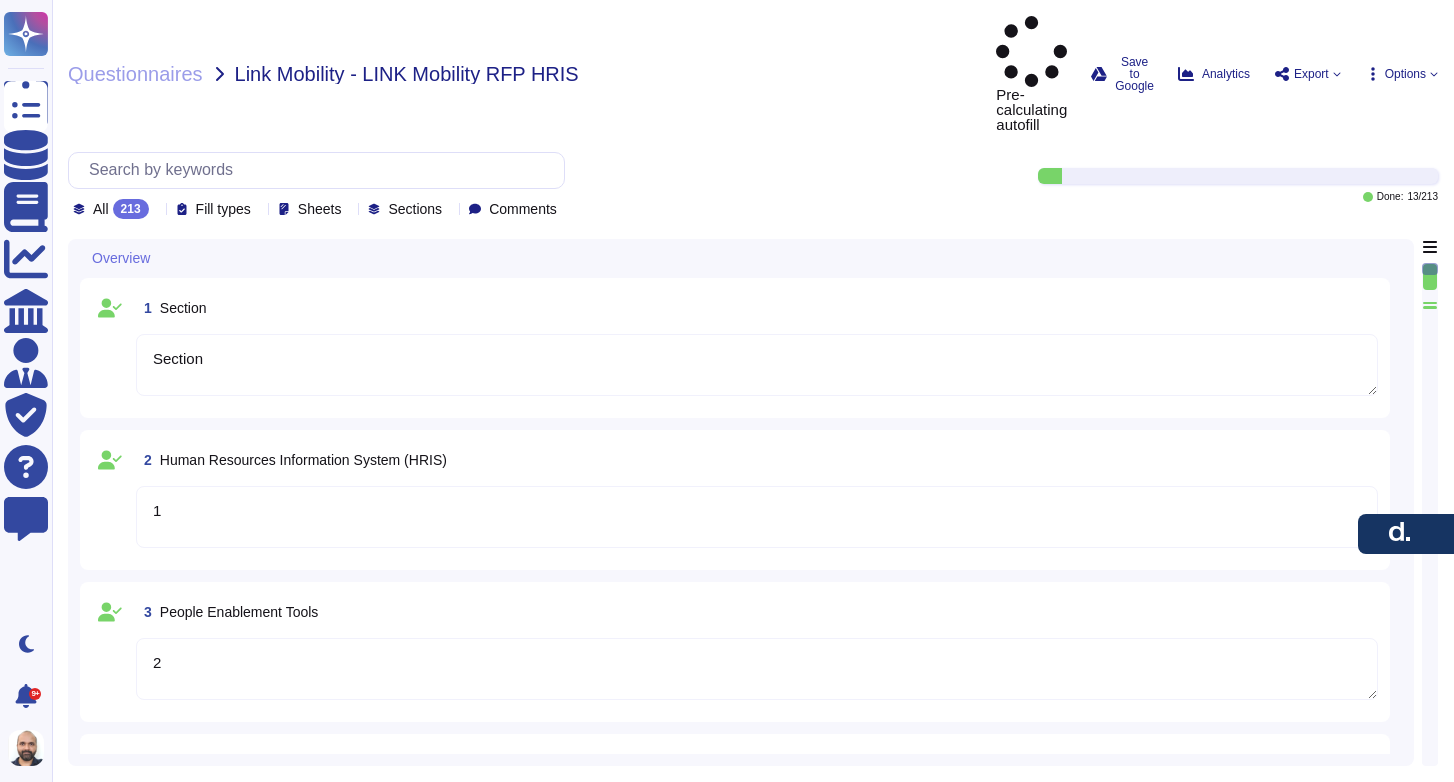 click on "Link Mobility - LINK Mobility RFP HRIS" at bounding box center (407, 74) 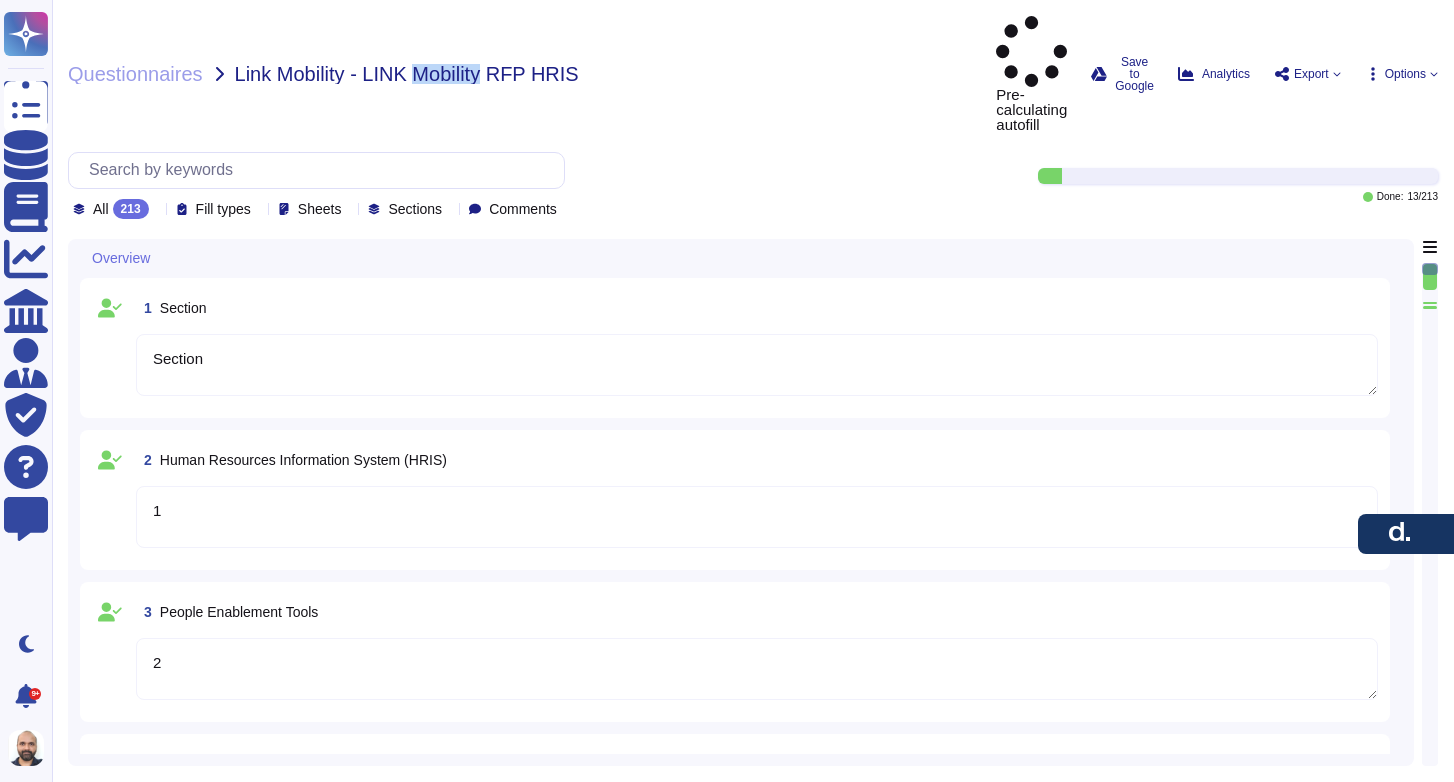click on "Link Mobility - LINK Mobility RFP HRIS" at bounding box center (407, 74) 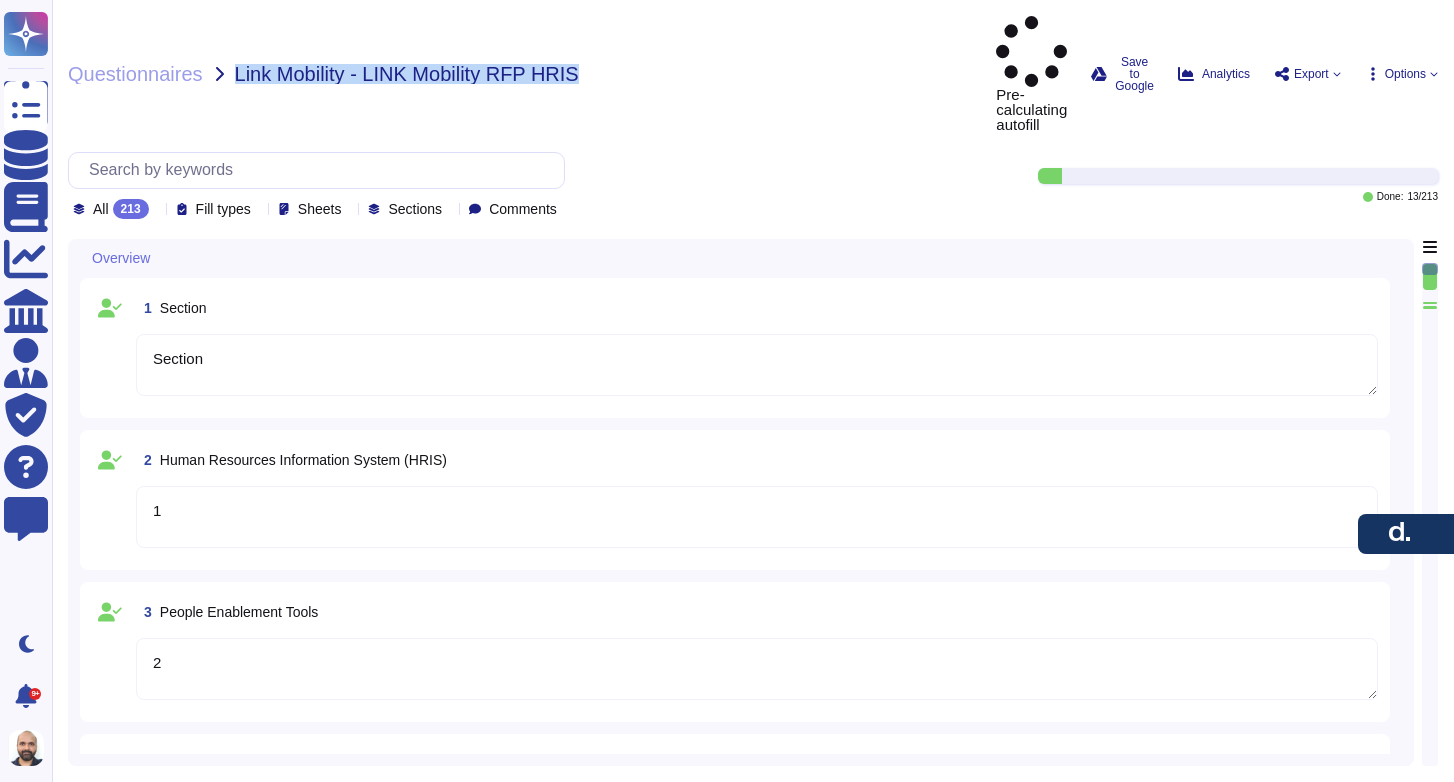 click on "Link Mobility - LINK Mobility RFP HRIS" at bounding box center [407, 74] 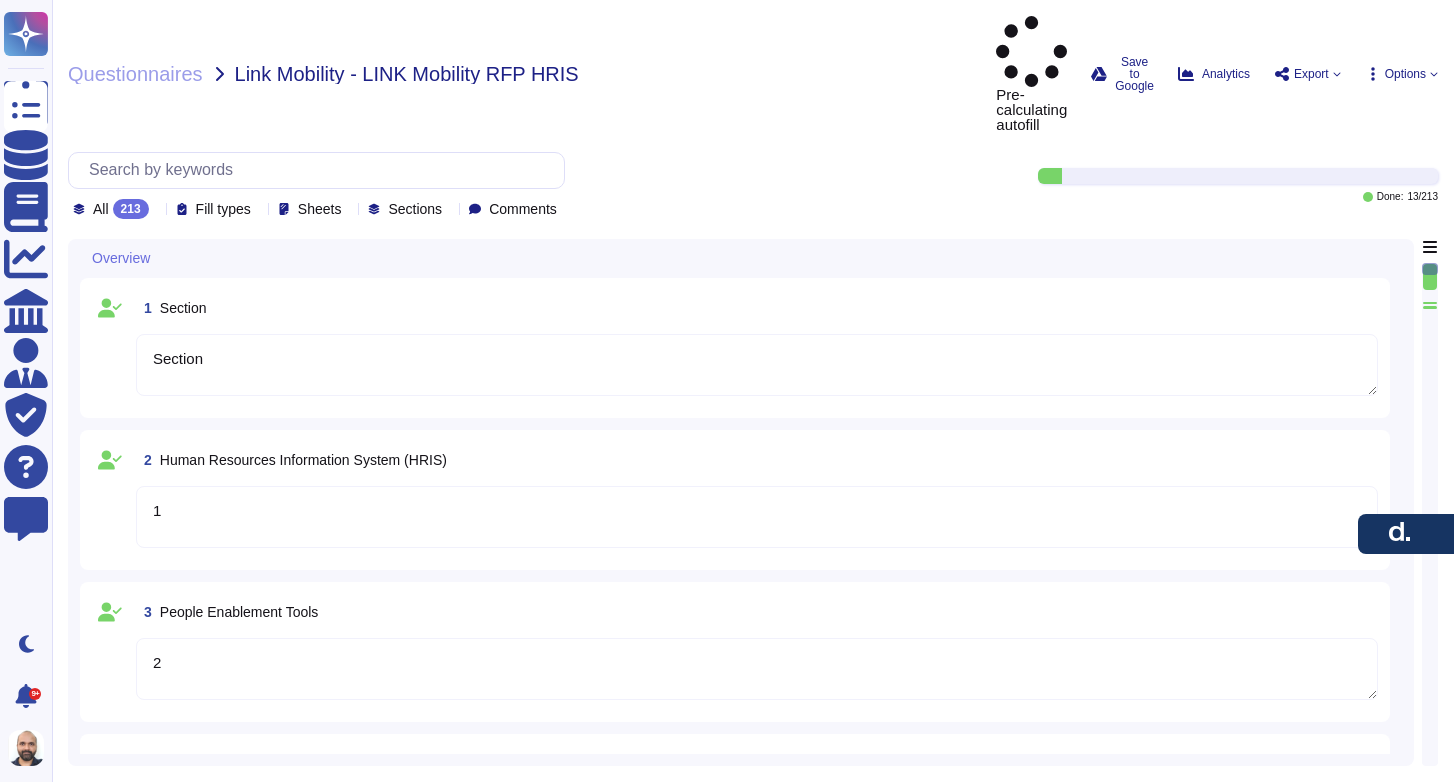 click on "Questionnaires Link Mobility - LINK Mobility RFP HRIS" at bounding box center (524, 74) 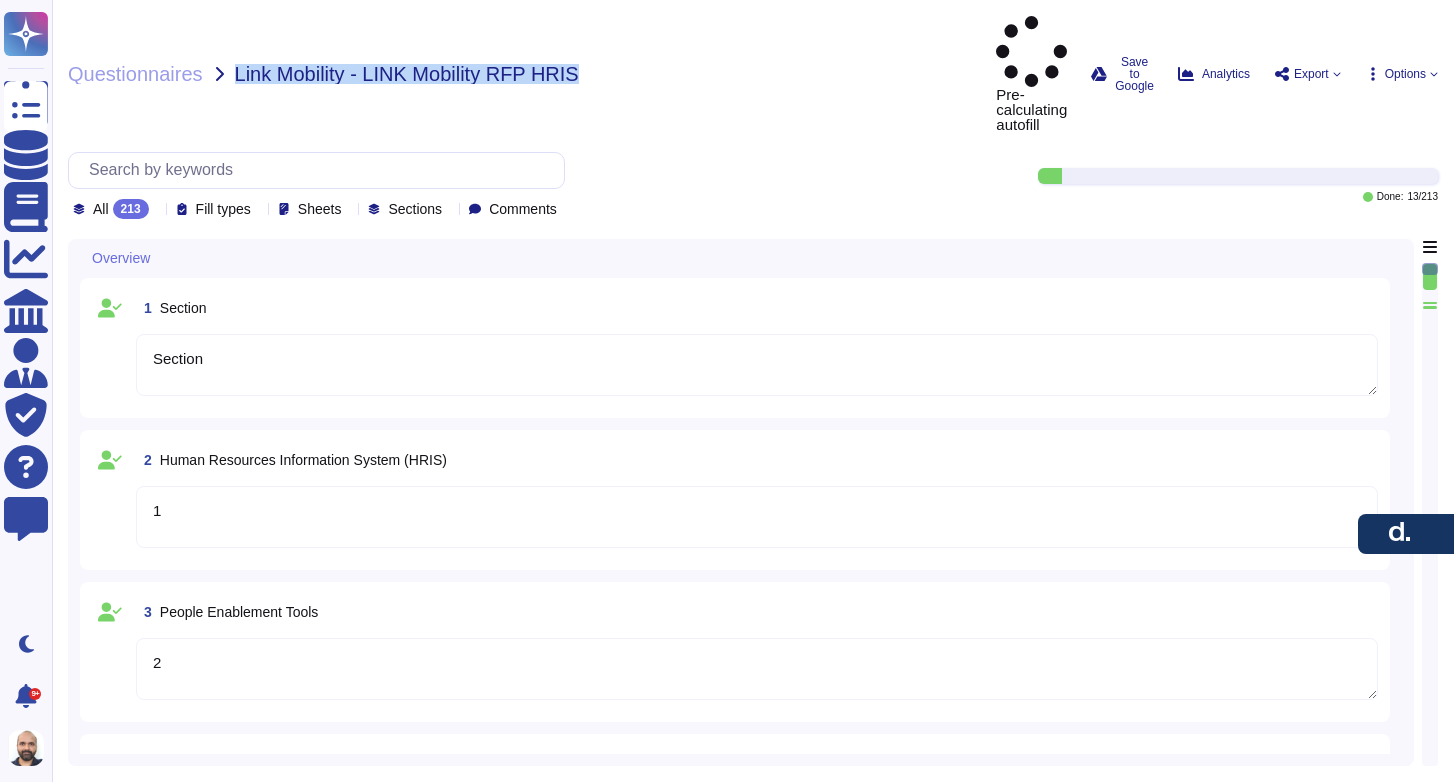 click on "Questionnaires Link Mobility - LINK Mobility RFP HRIS Pre-calculating autofill Save to Google Analytics Export Options All 213 Fill types Sheets Sections Comments Done: 13 / 213 Overview 1 Section Section 2 Human Resources Information System (HRIS) 1 3 People Enablement Tools 2 4 Data Protection & Access  3 5 Security 4 6 Policies & standards 5 7 Supply Chain and Fourth Party 6 Return to the current question Overview HRIS Service Overview Digital Employee File Org Charts Time Off Automation Analytics Document Management App Provisioning Global Compliance Time Tracking Platform Compensation Management People Enablement Tools Performance Management Learning Management System Career Development Surveys Data Protection & Access  Data Protection & Access  Security Security Policies & standards Policies & standards Supply Chain and Fourth Party Compliance Compliance Implementation AI Data Scope & Boundaries Security & Compliance Functionality & Use Cases Customization & Control Transparency & Ethics" at bounding box center [753, 391] 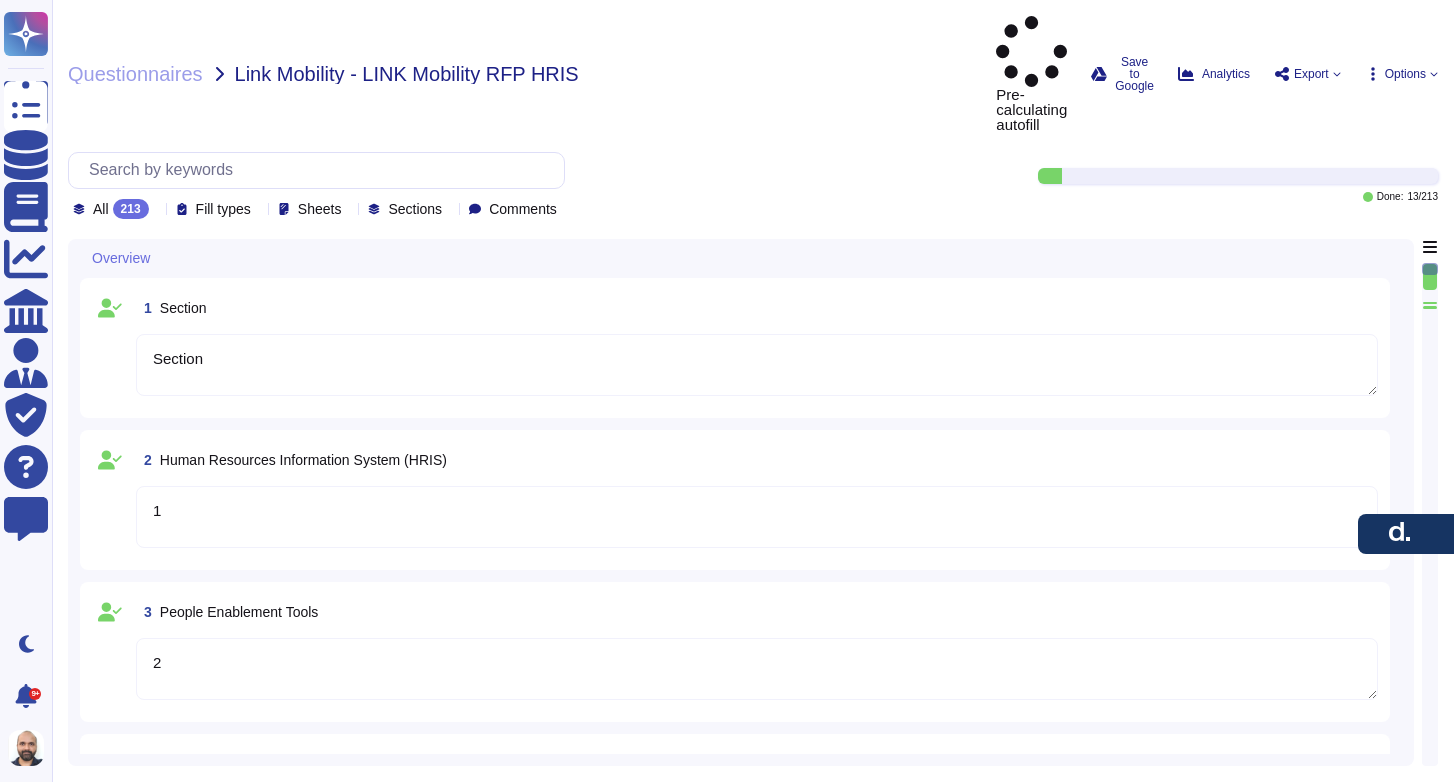 click on "Link Mobility - LINK Mobility RFP HRIS" at bounding box center (407, 74) 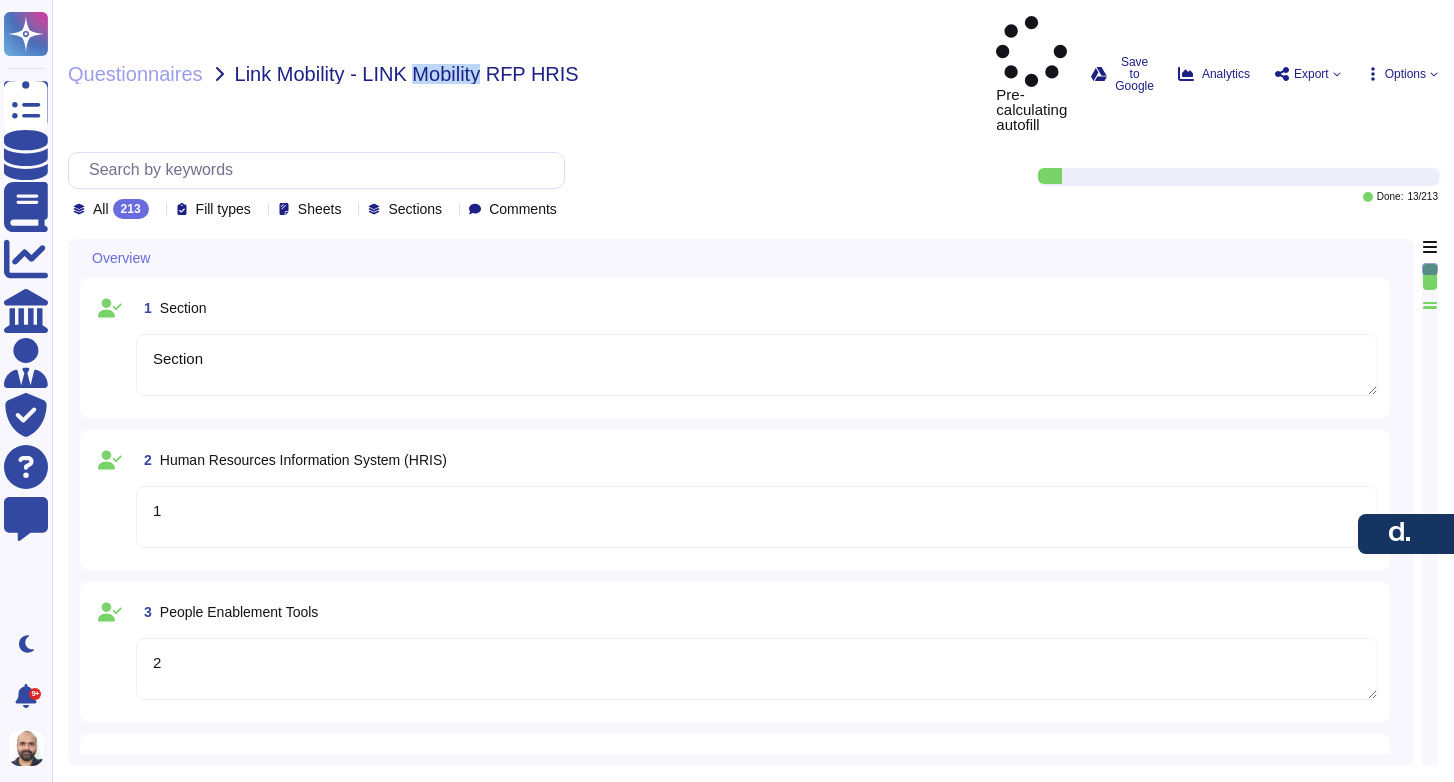 click on "Link Mobility - LINK Mobility RFP HRIS" at bounding box center [407, 74] 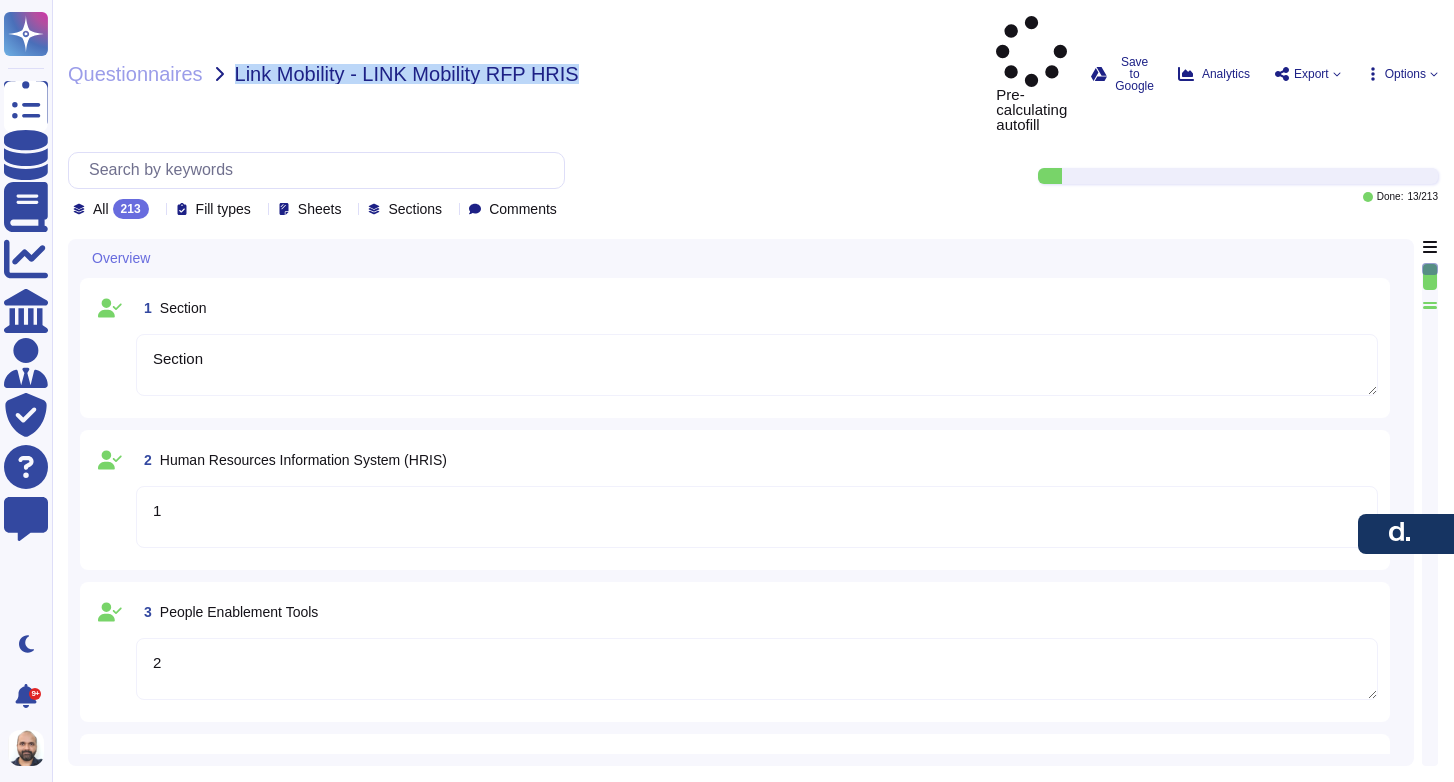 click on "Link Mobility - LINK Mobility RFP HRIS" at bounding box center (407, 74) 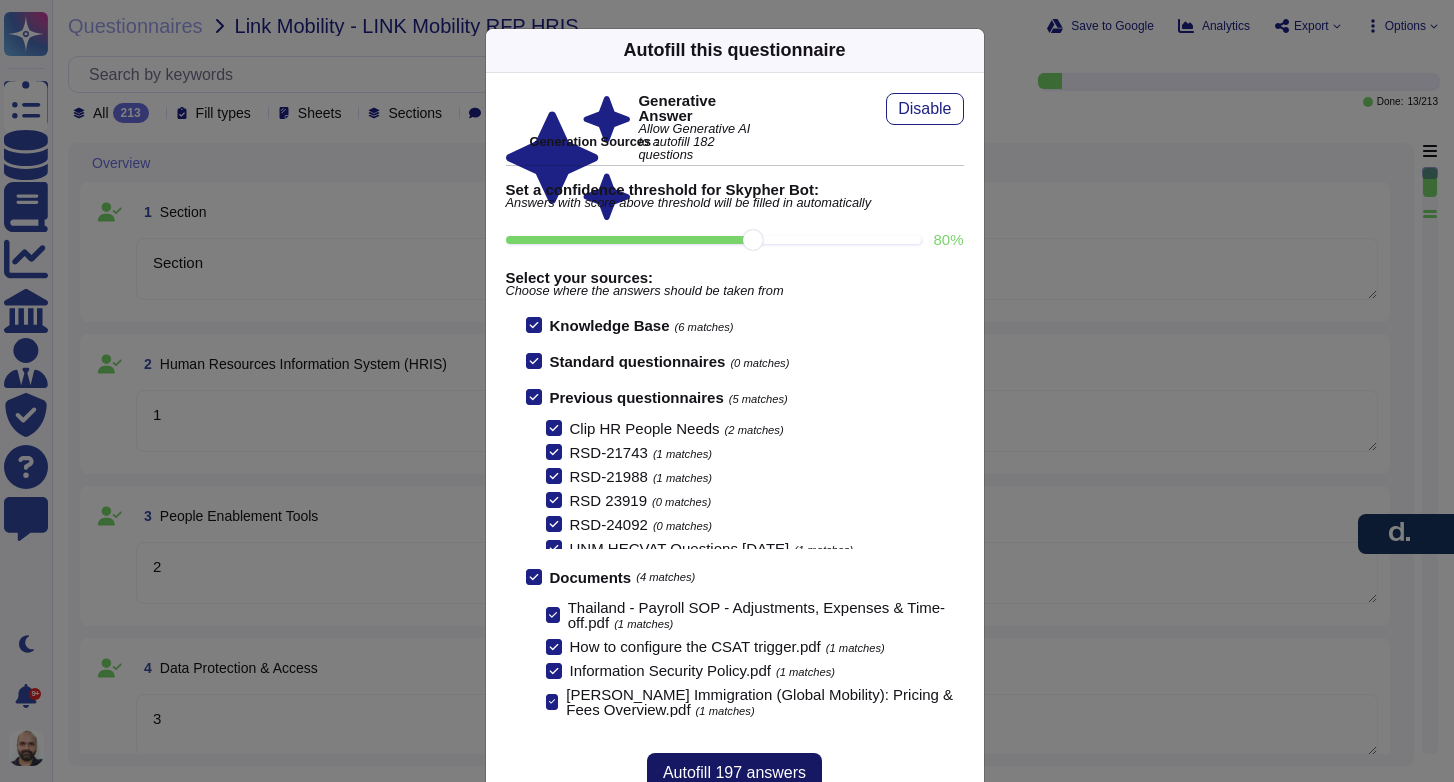 click on "Autofill 197 answers" at bounding box center (734, 773) 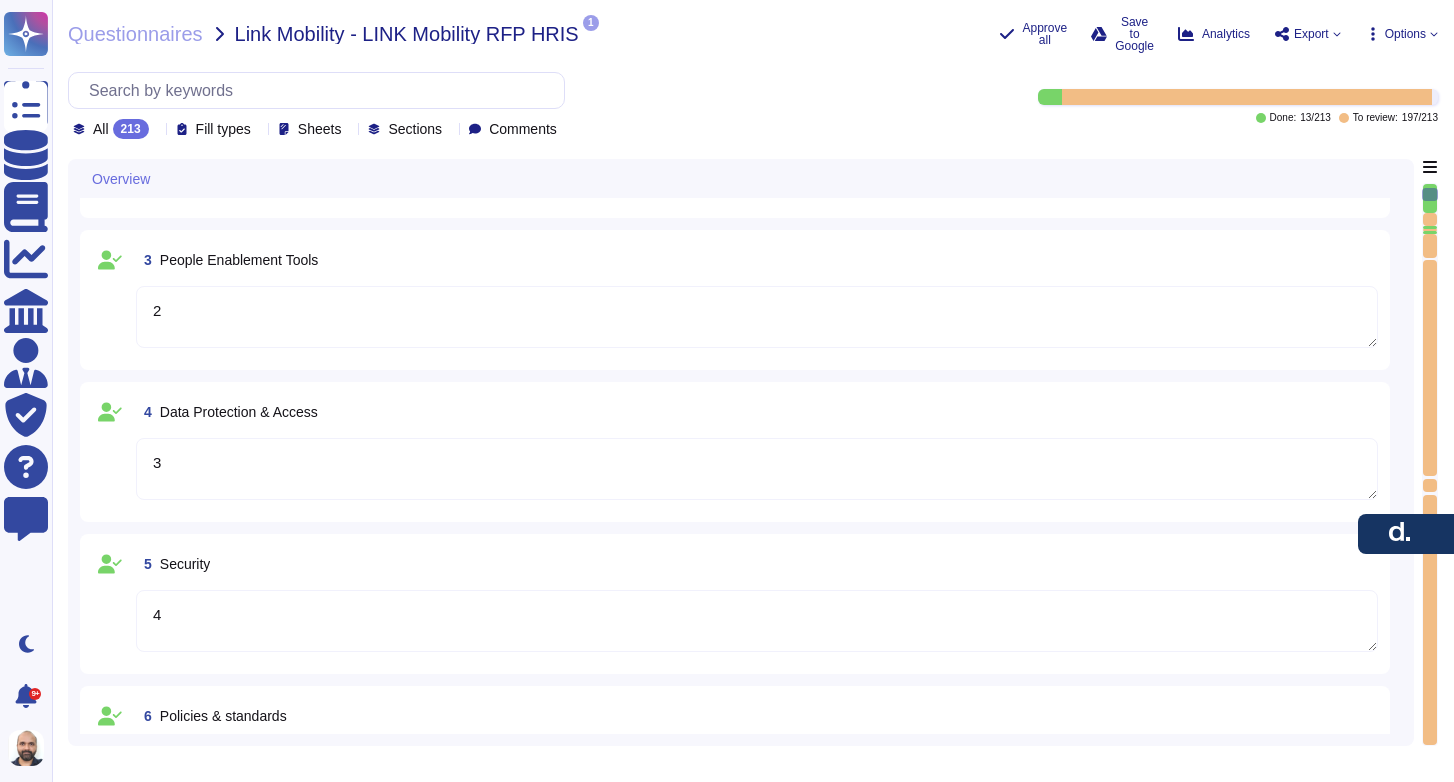 type on "7" 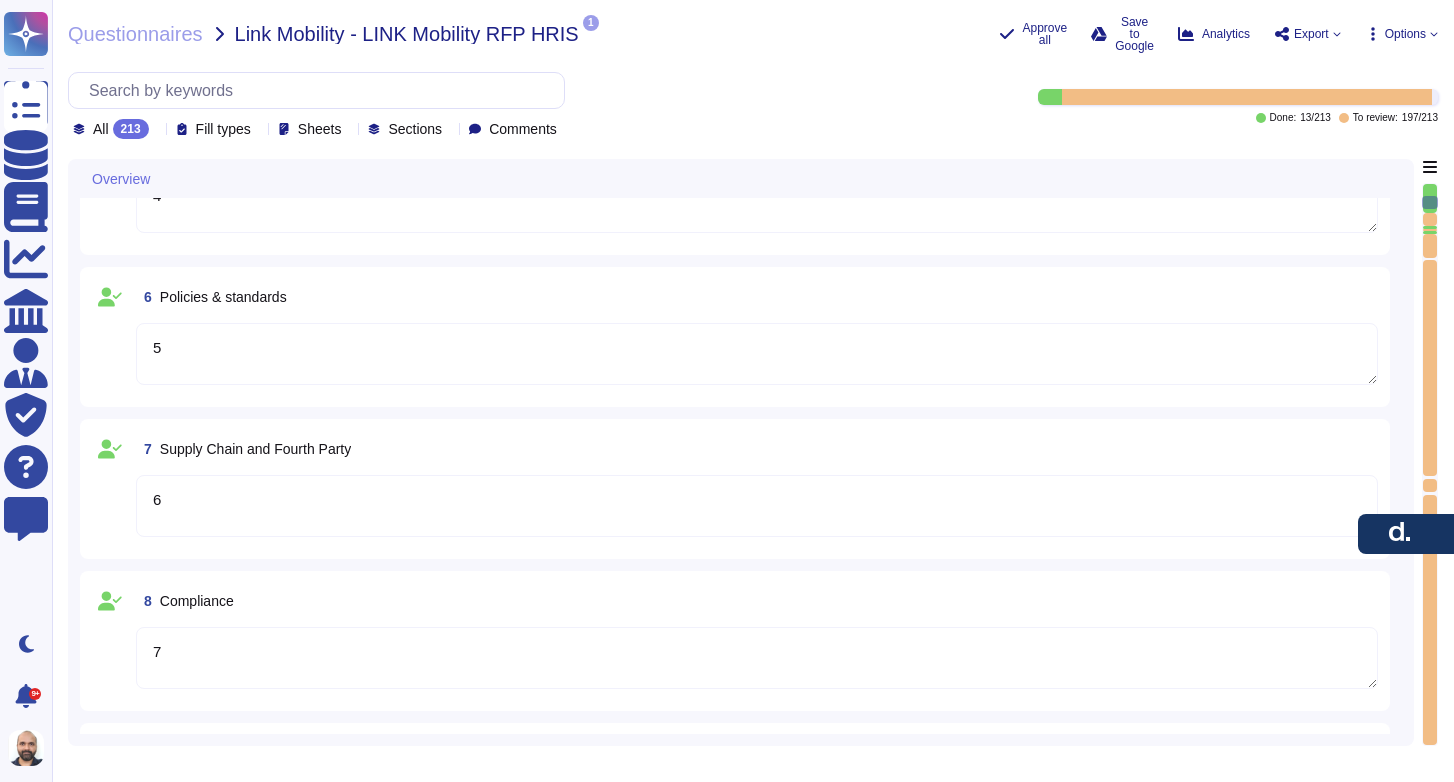 type on "Answer" 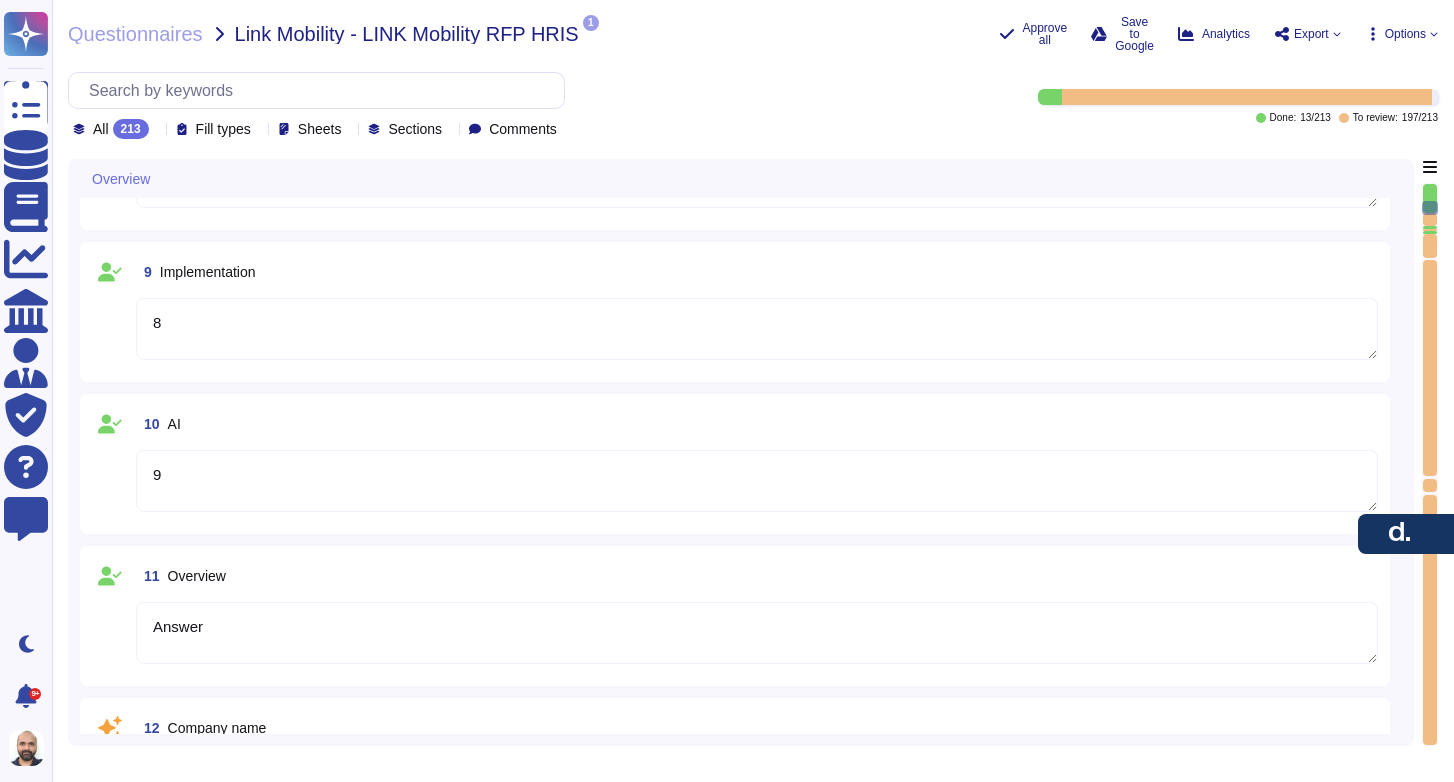 type on "[PERSON_NAME] headquarters address is [STREET_ADDRESS]." 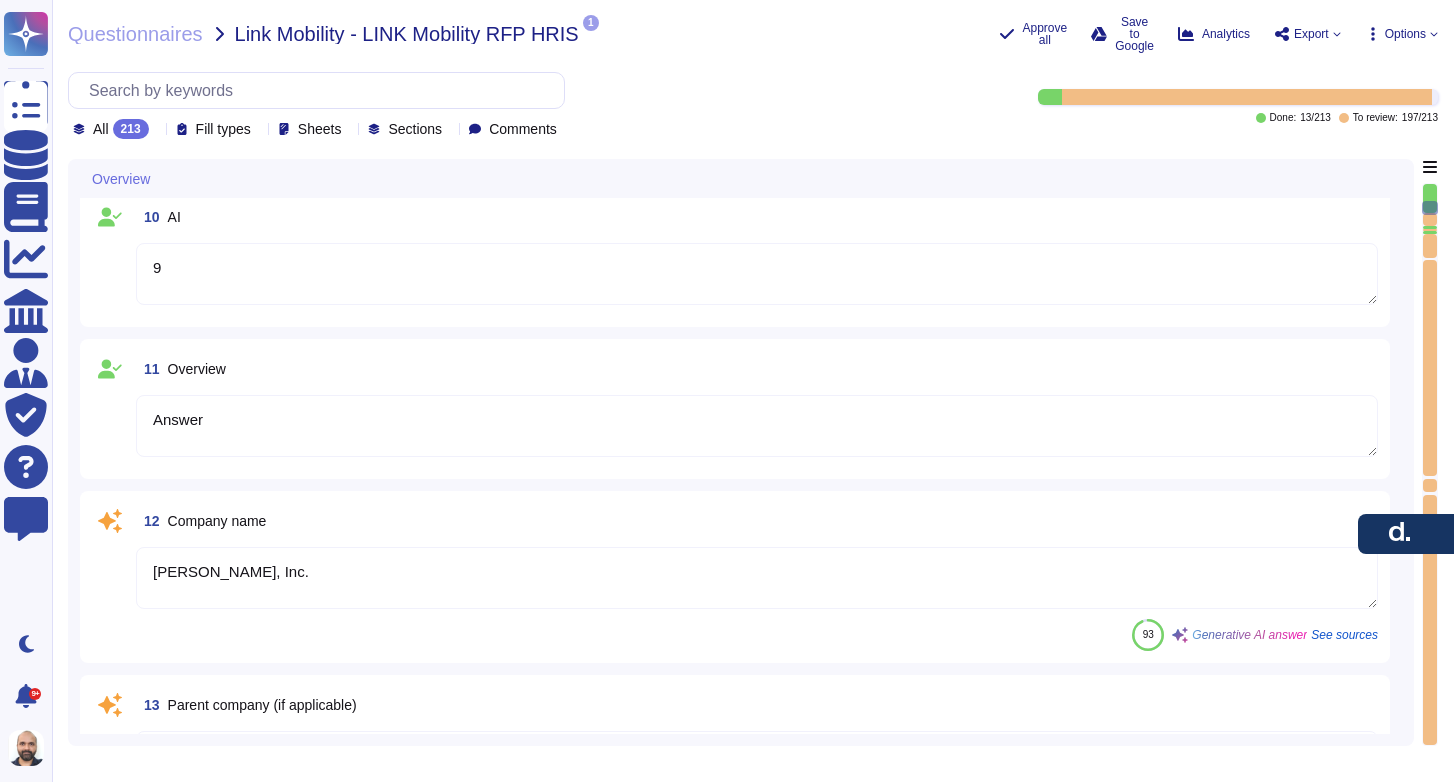scroll, scrollTop: 1476, scrollLeft: 0, axis: vertical 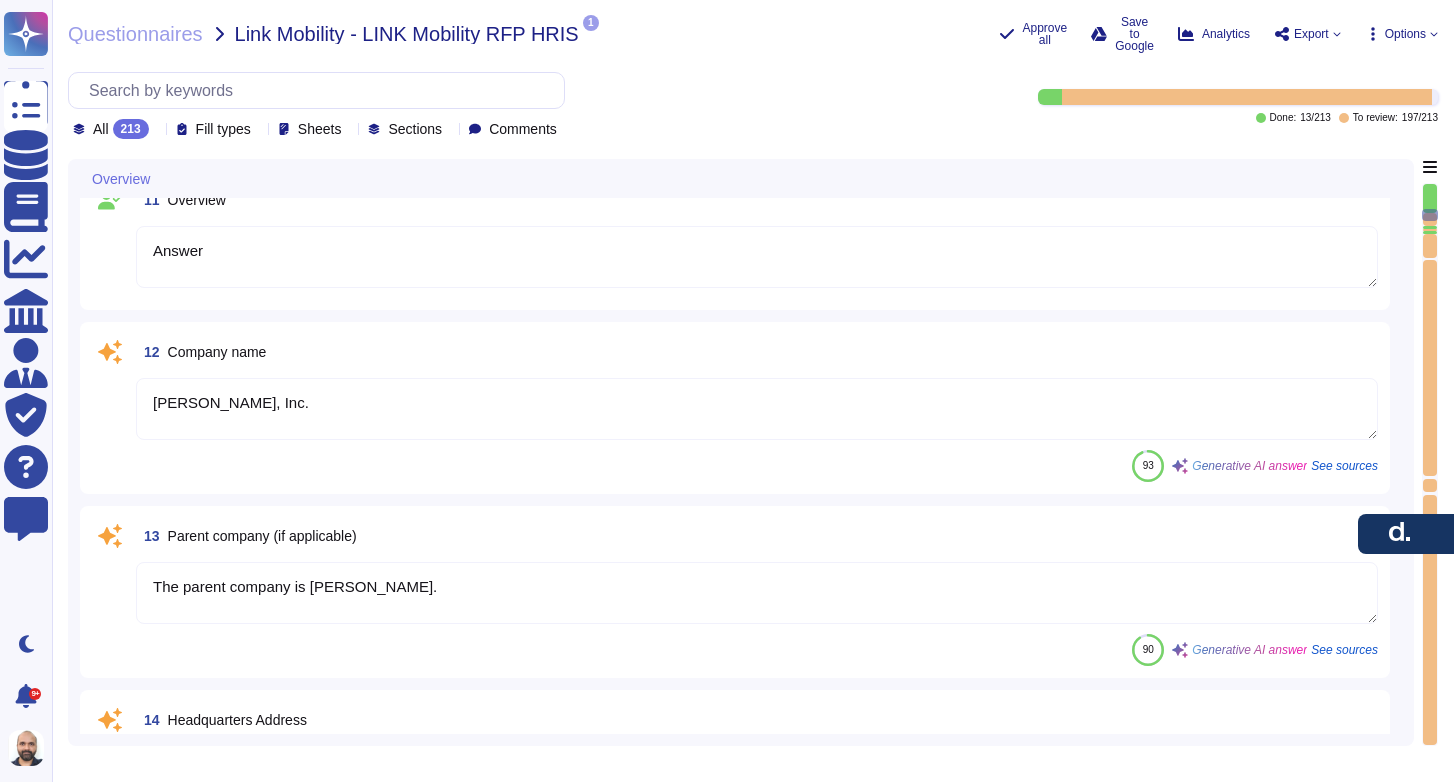 type on "[PERSON_NAME] was established in [DATE]." 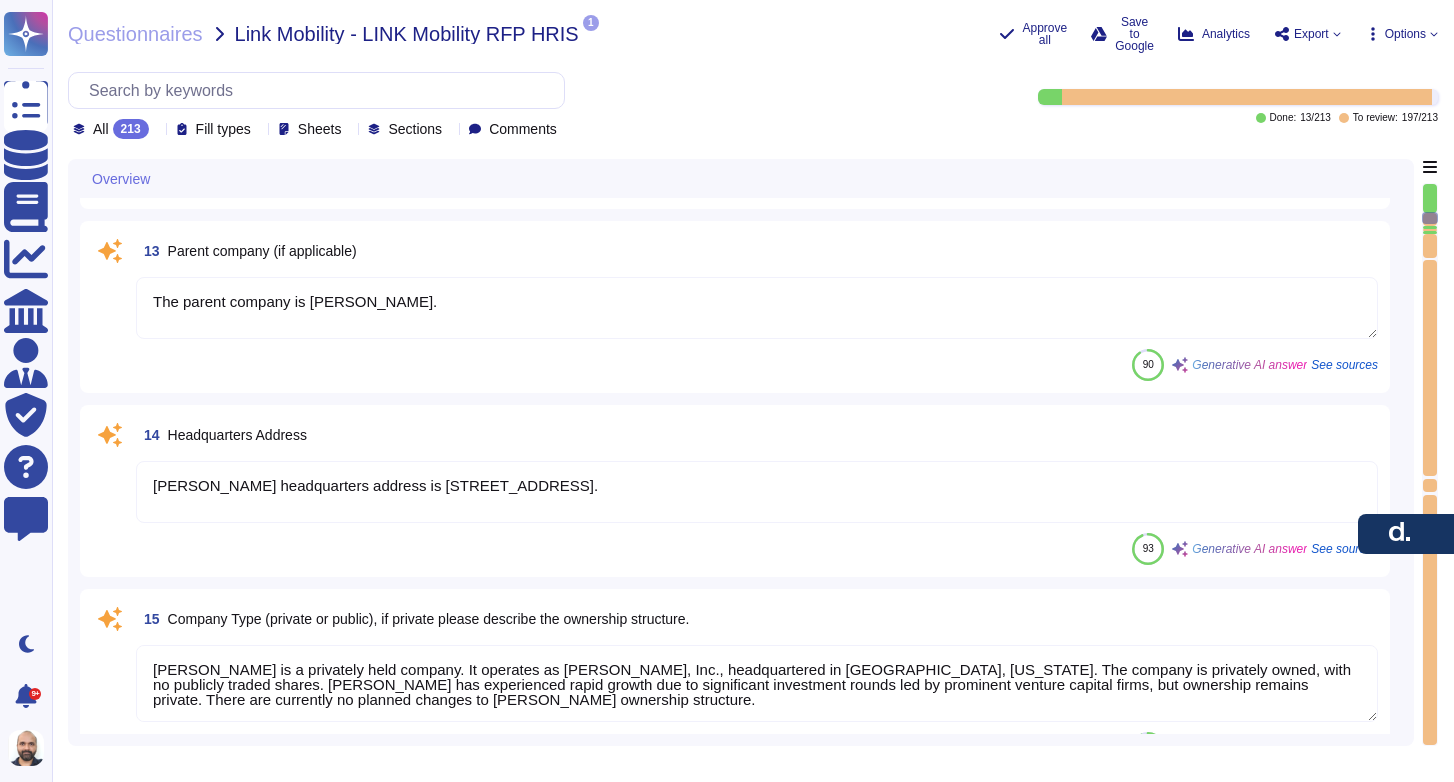 type on "Answer" 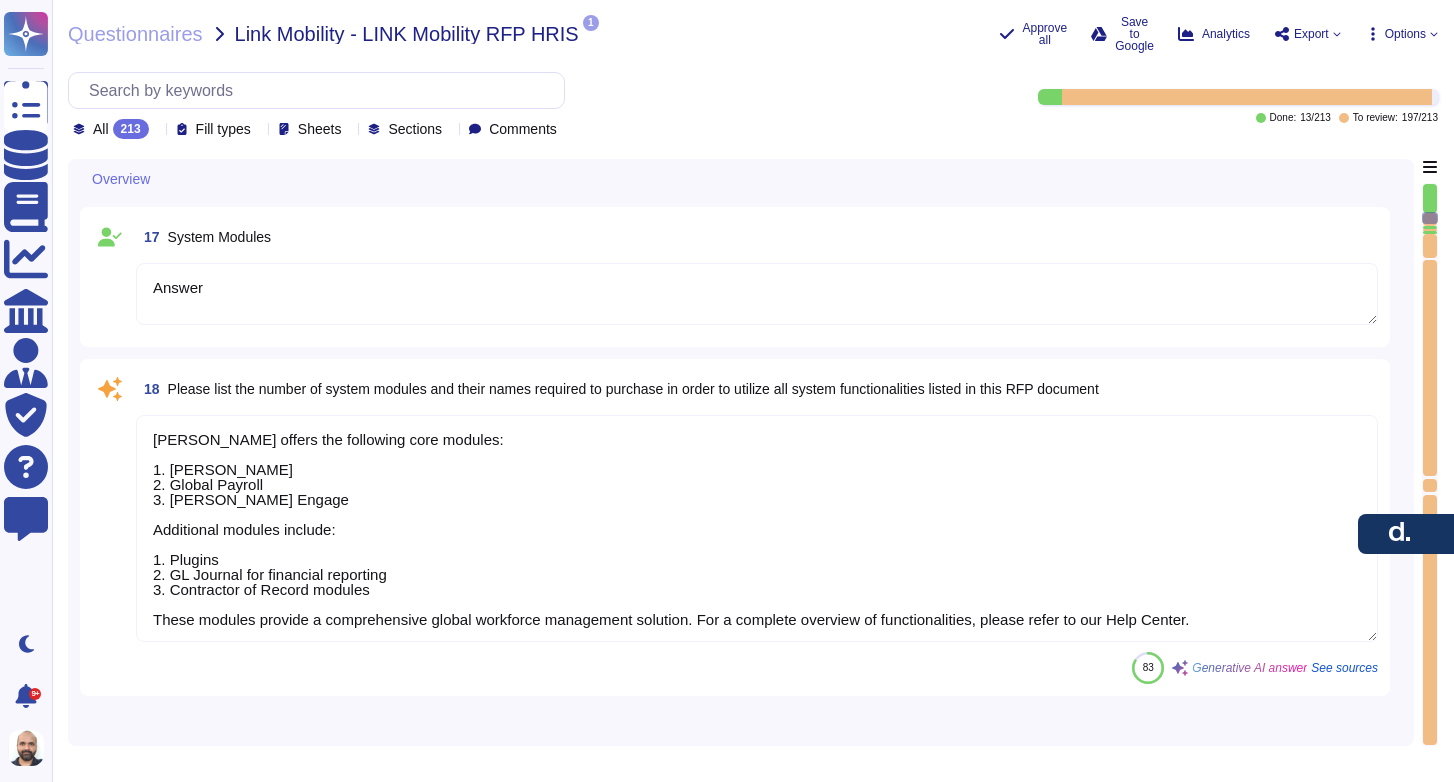 scroll, scrollTop: 3040, scrollLeft: 0, axis: vertical 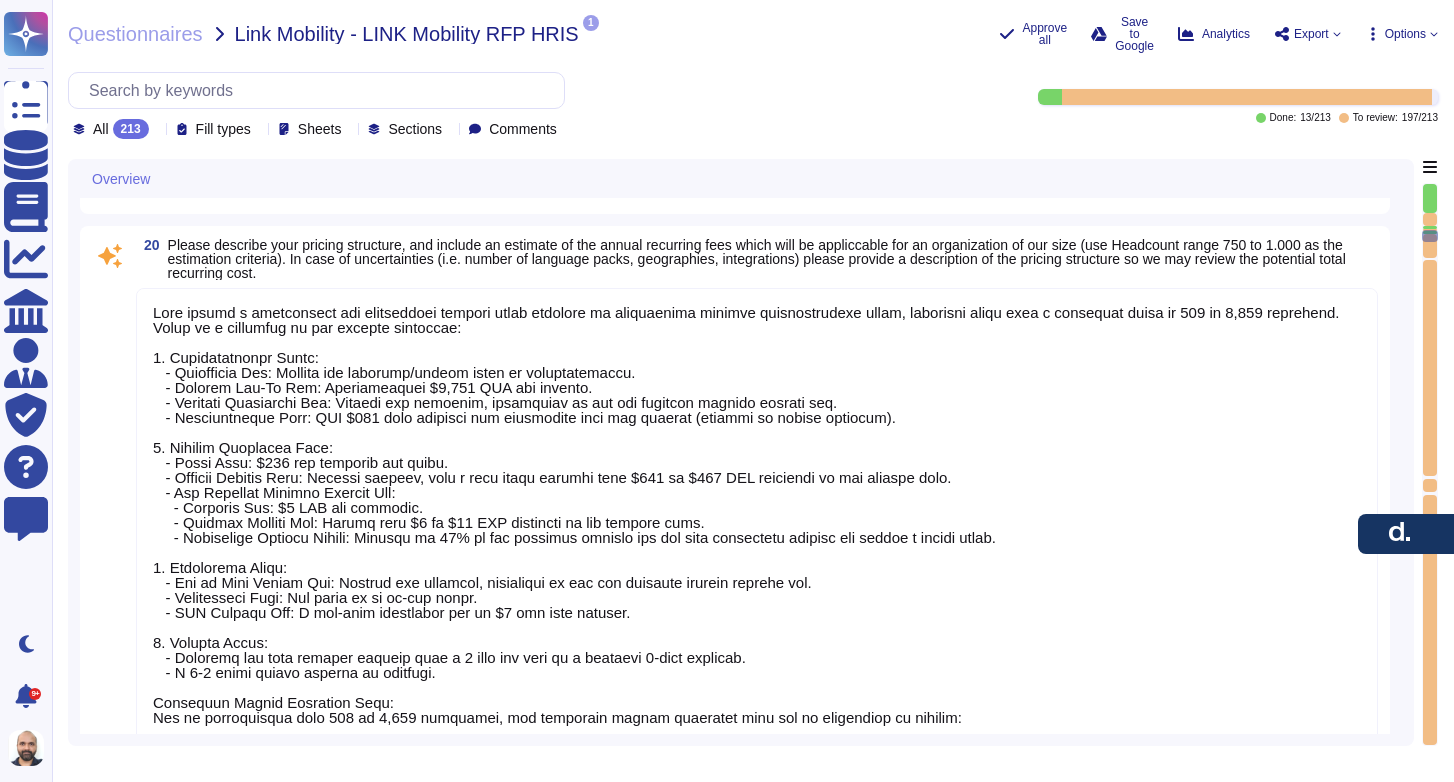 type on "Answer" 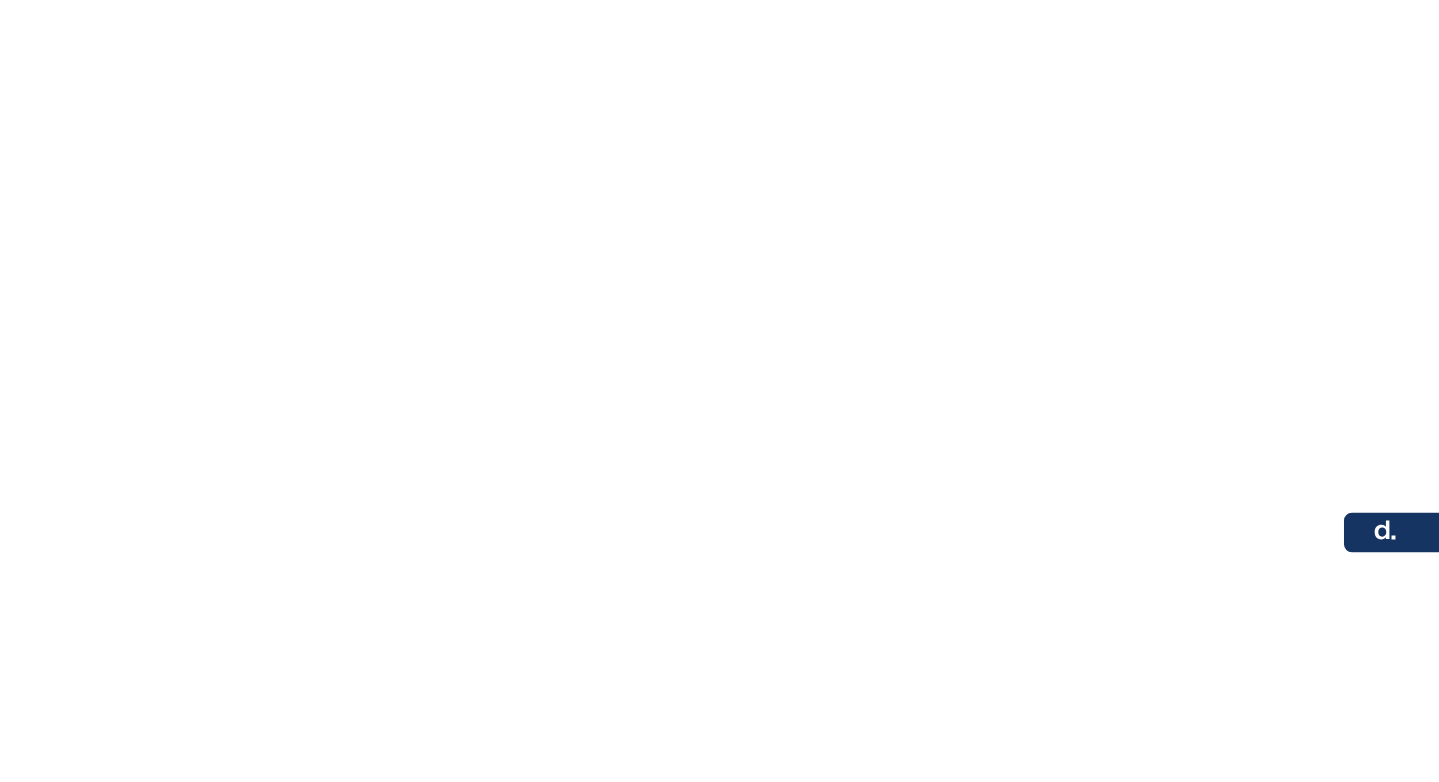 scroll, scrollTop: 0, scrollLeft: 0, axis: both 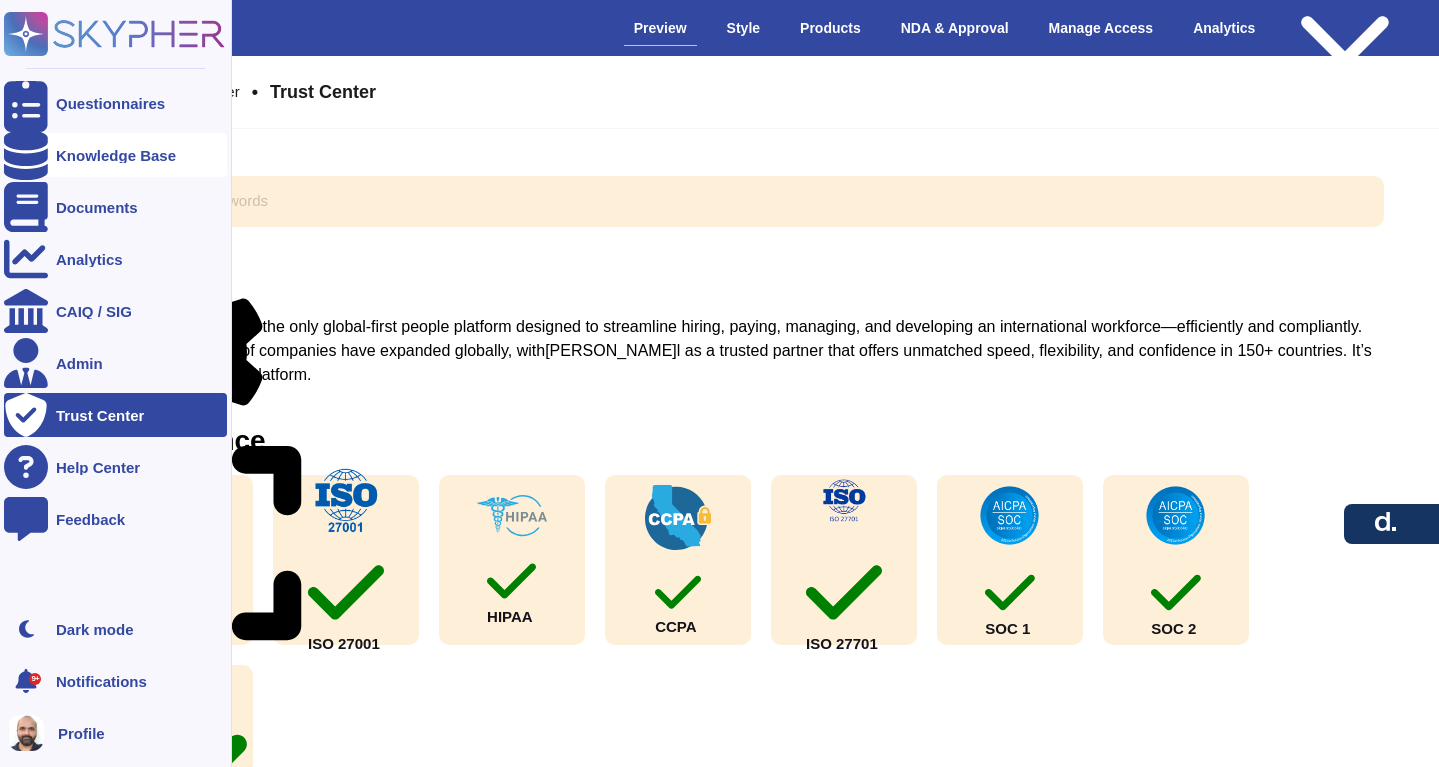 click on "Knowledge Base" at bounding box center (116, 155) 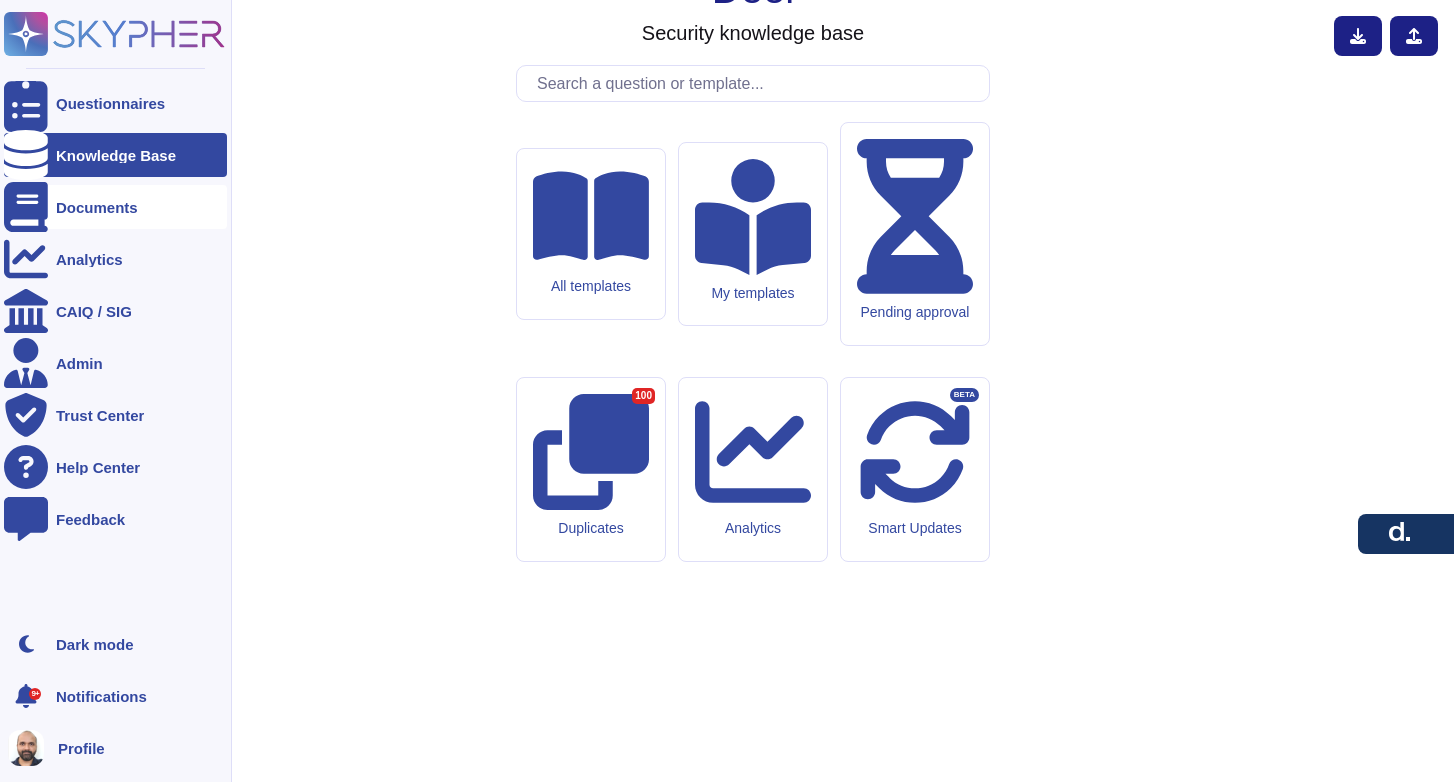 click on "Documents" at bounding box center (97, 207) 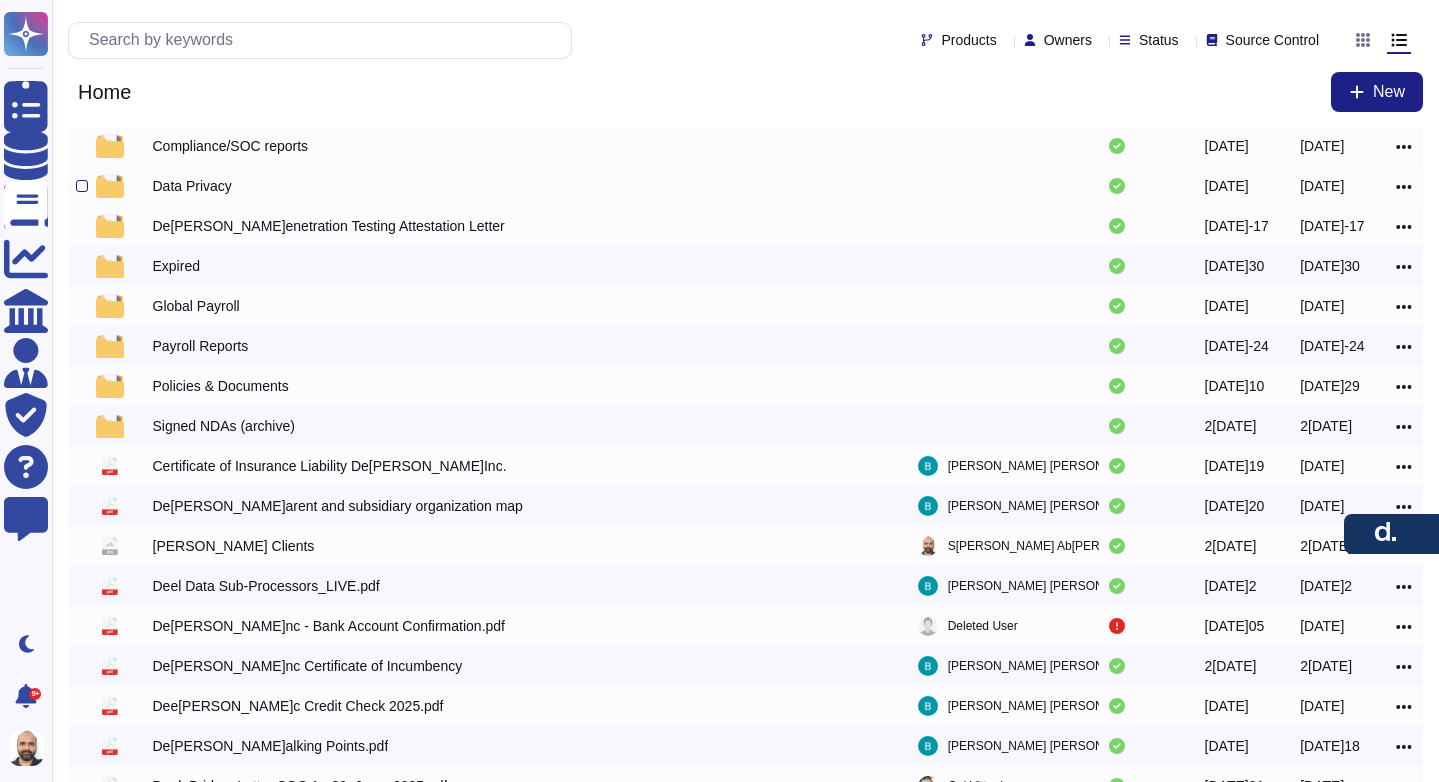 scroll, scrollTop: 0, scrollLeft: 0, axis: both 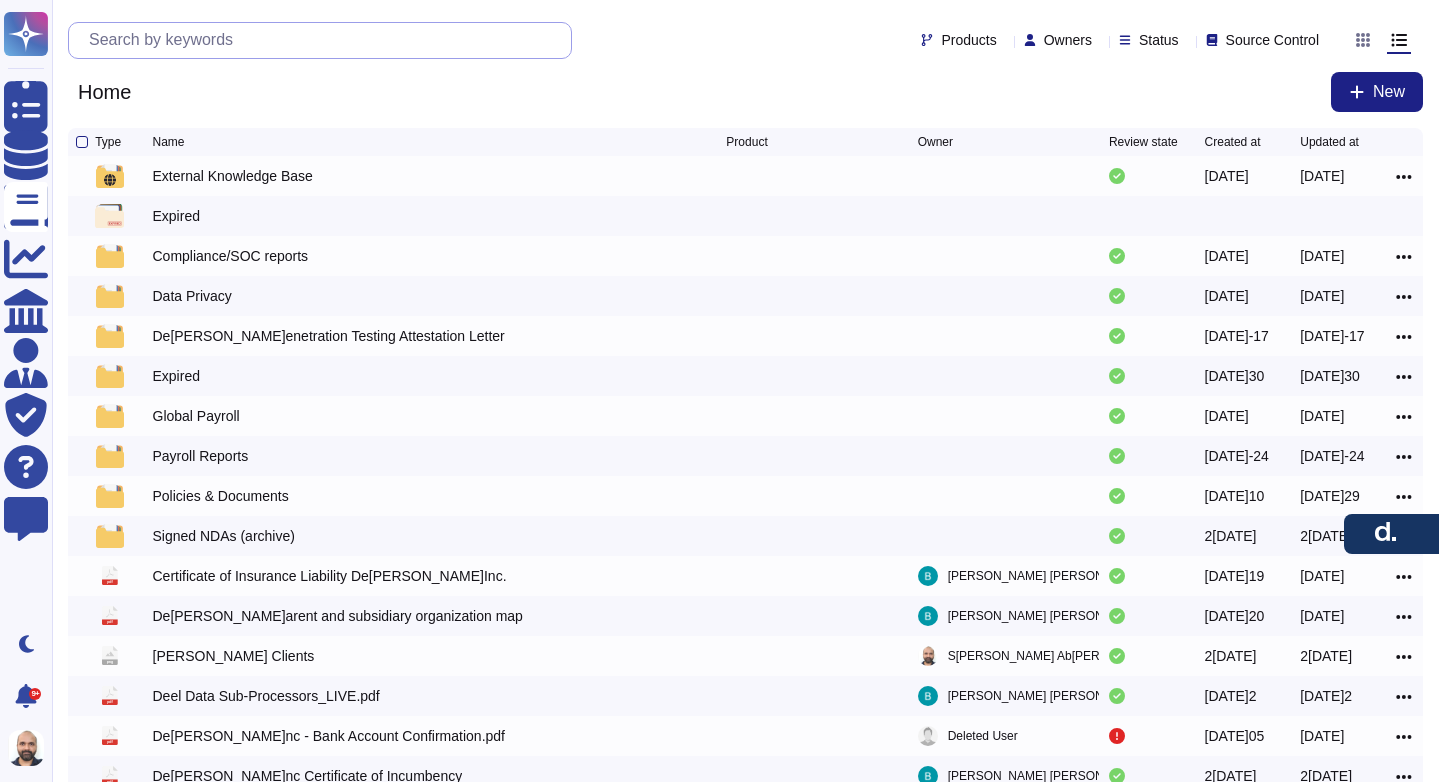 click at bounding box center [325, 40] 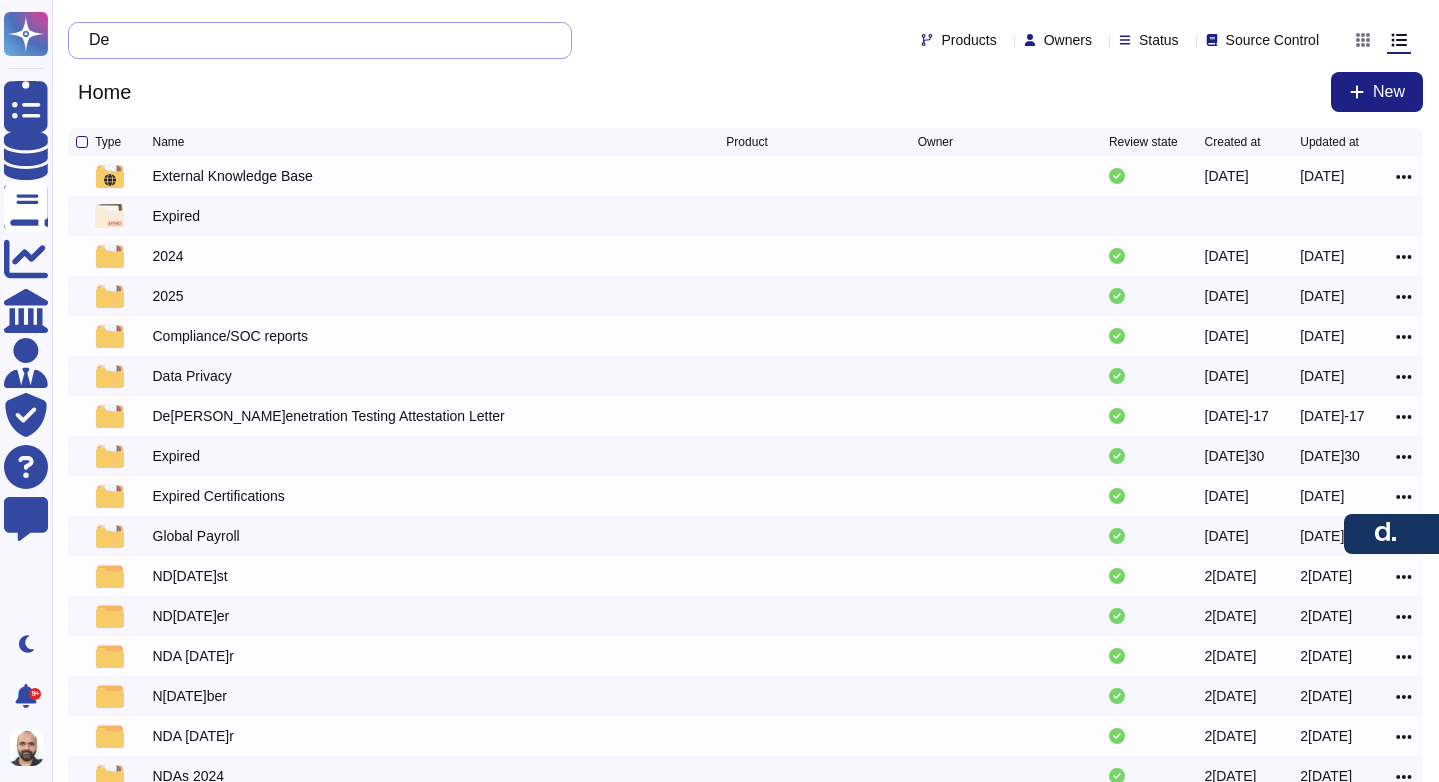 type on "D" 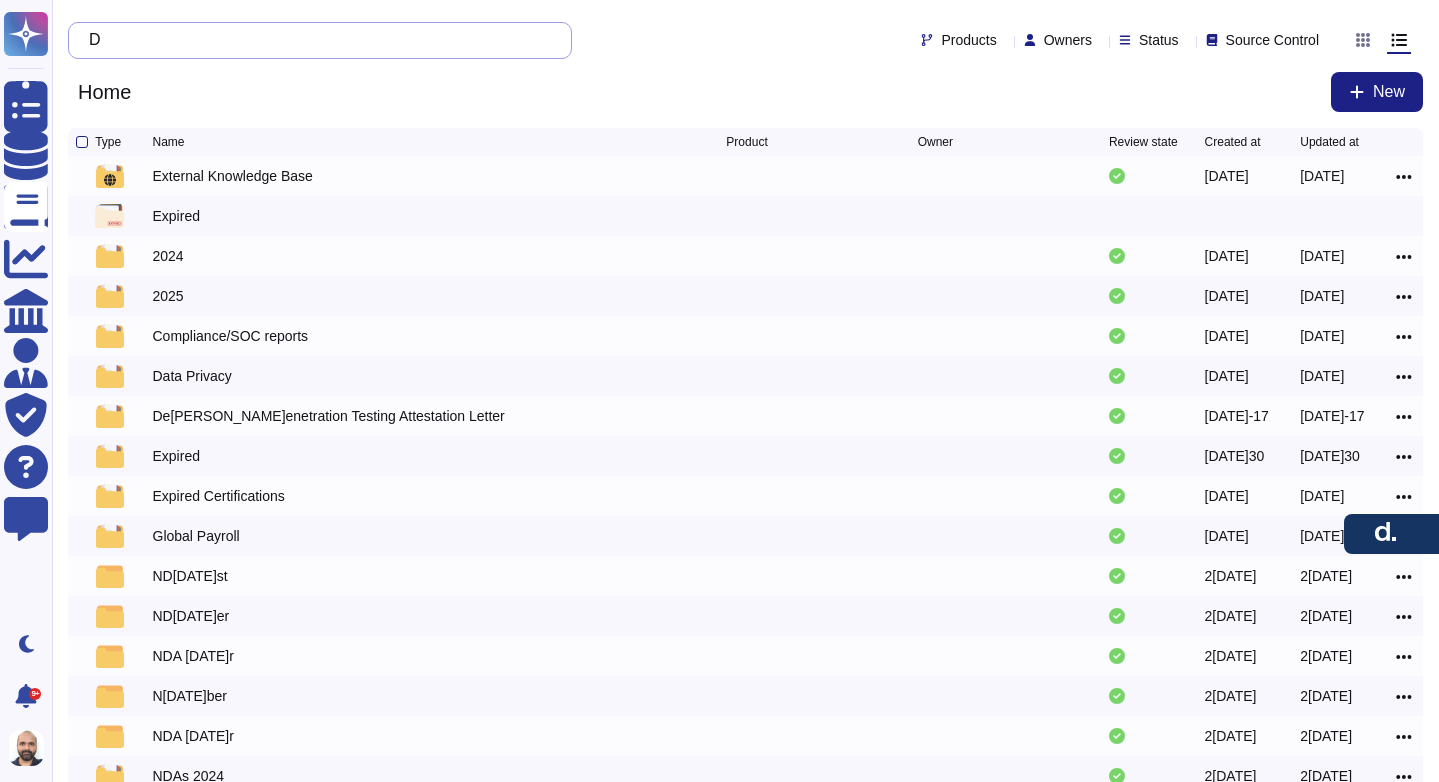 type 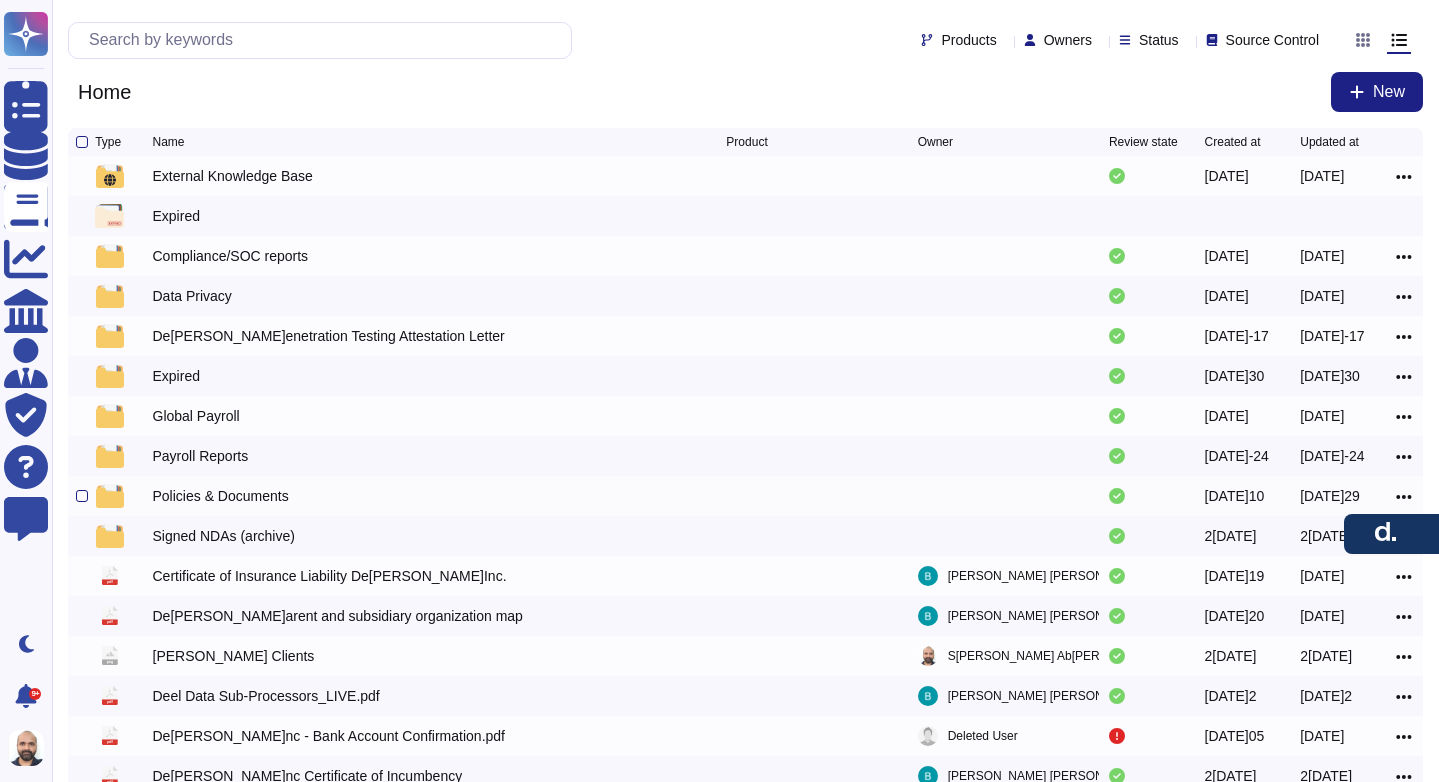 click on "Policies & Documents" at bounding box center (221, 496) 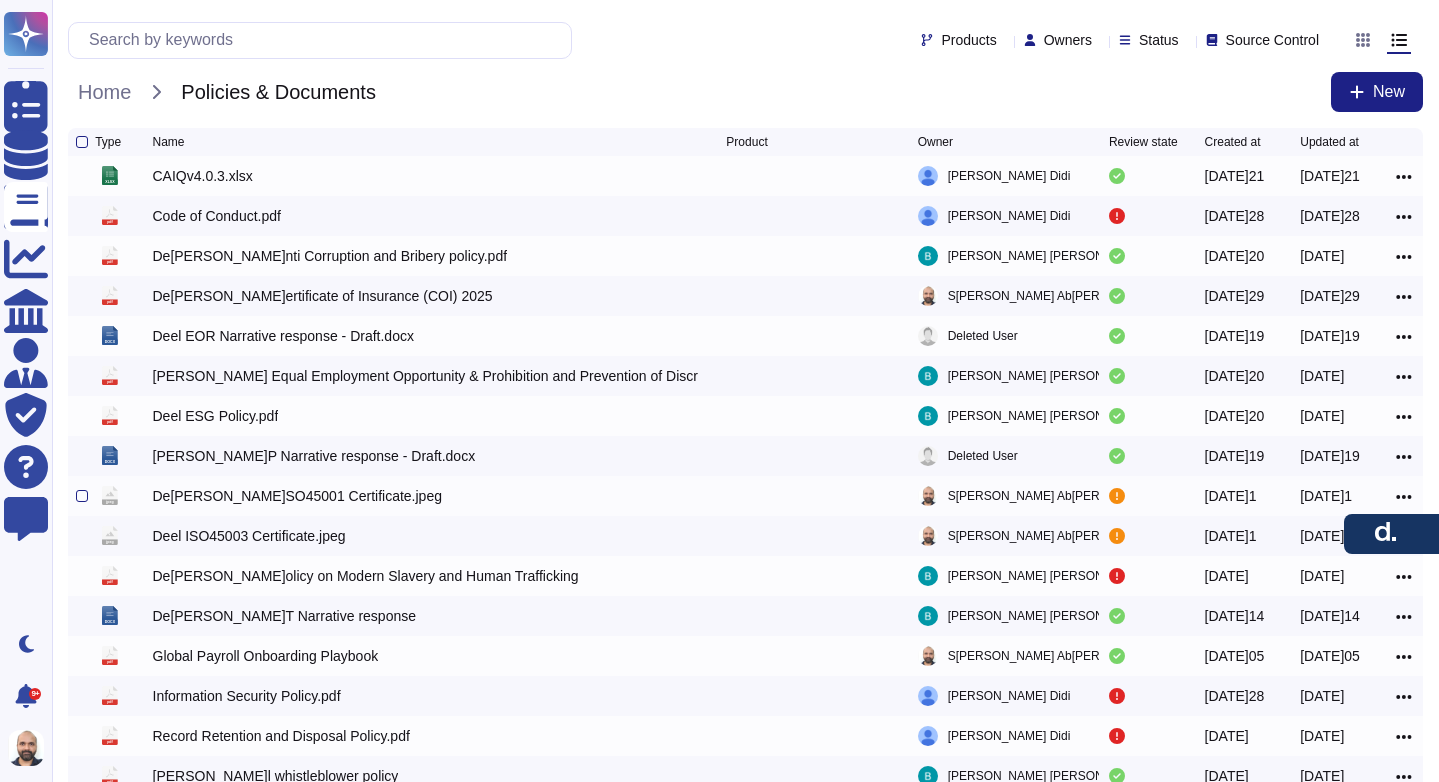 click on "Deel ISO45001 Certificate.jpeg" at bounding box center [297, 496] 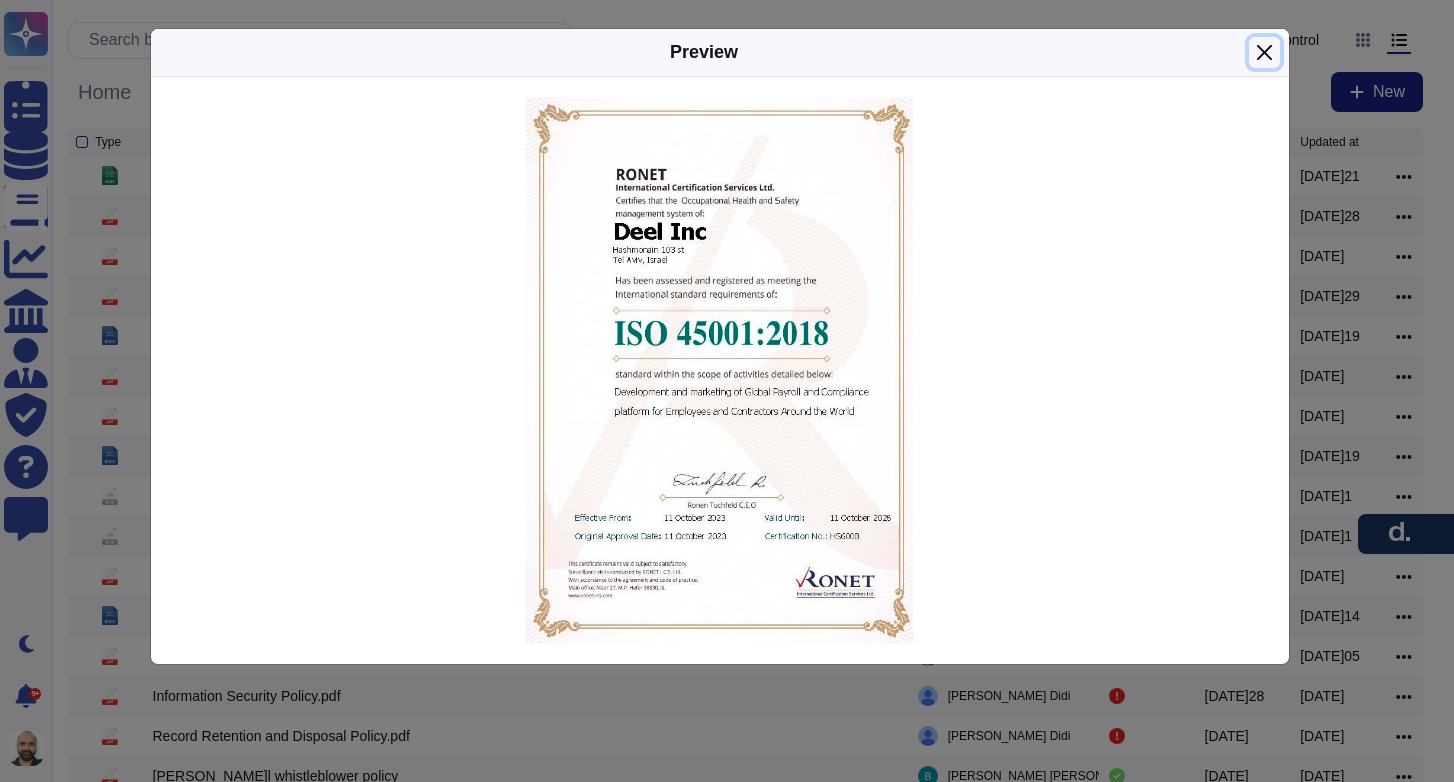 click at bounding box center (1264, 52) 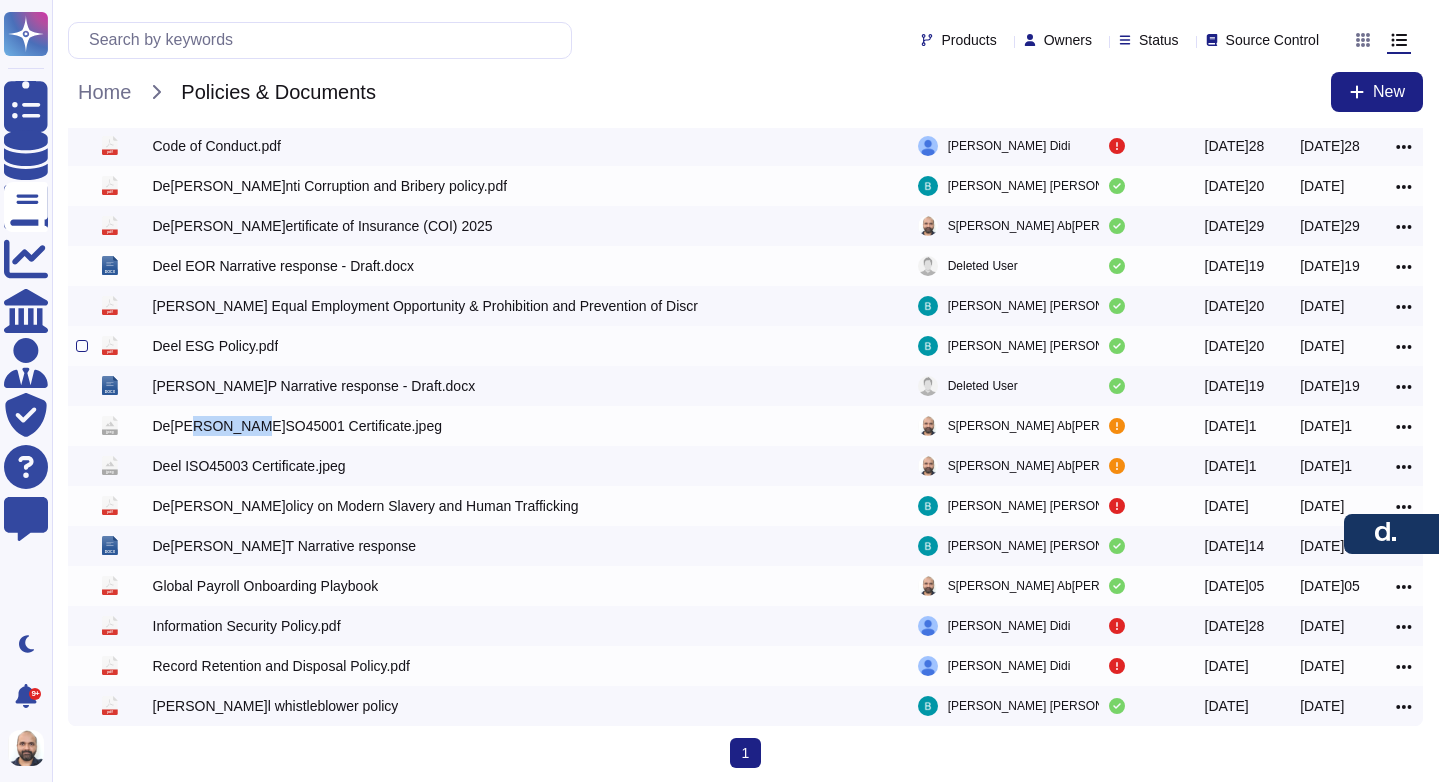 scroll, scrollTop: 76, scrollLeft: 0, axis: vertical 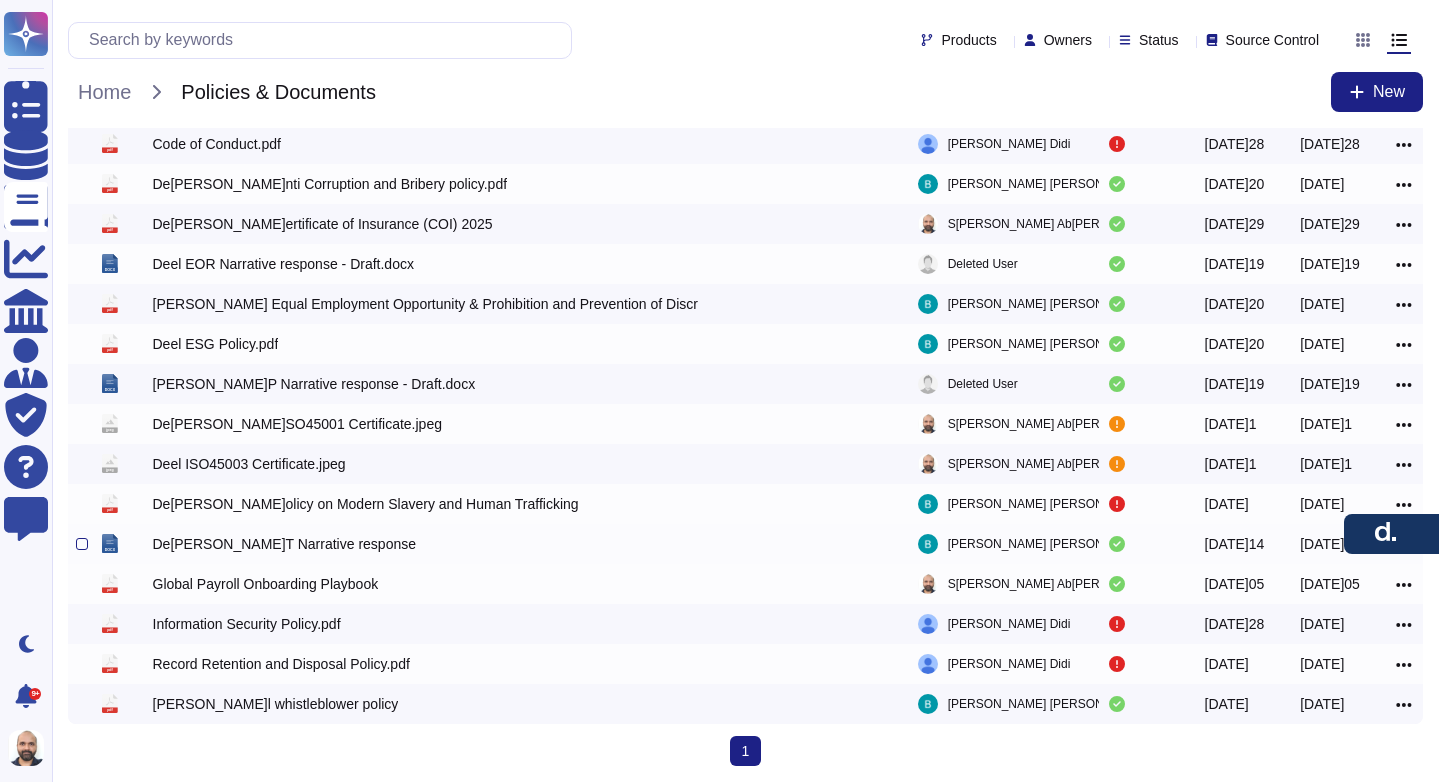 click on "Deel IT Narrative response" at bounding box center (285, 544) 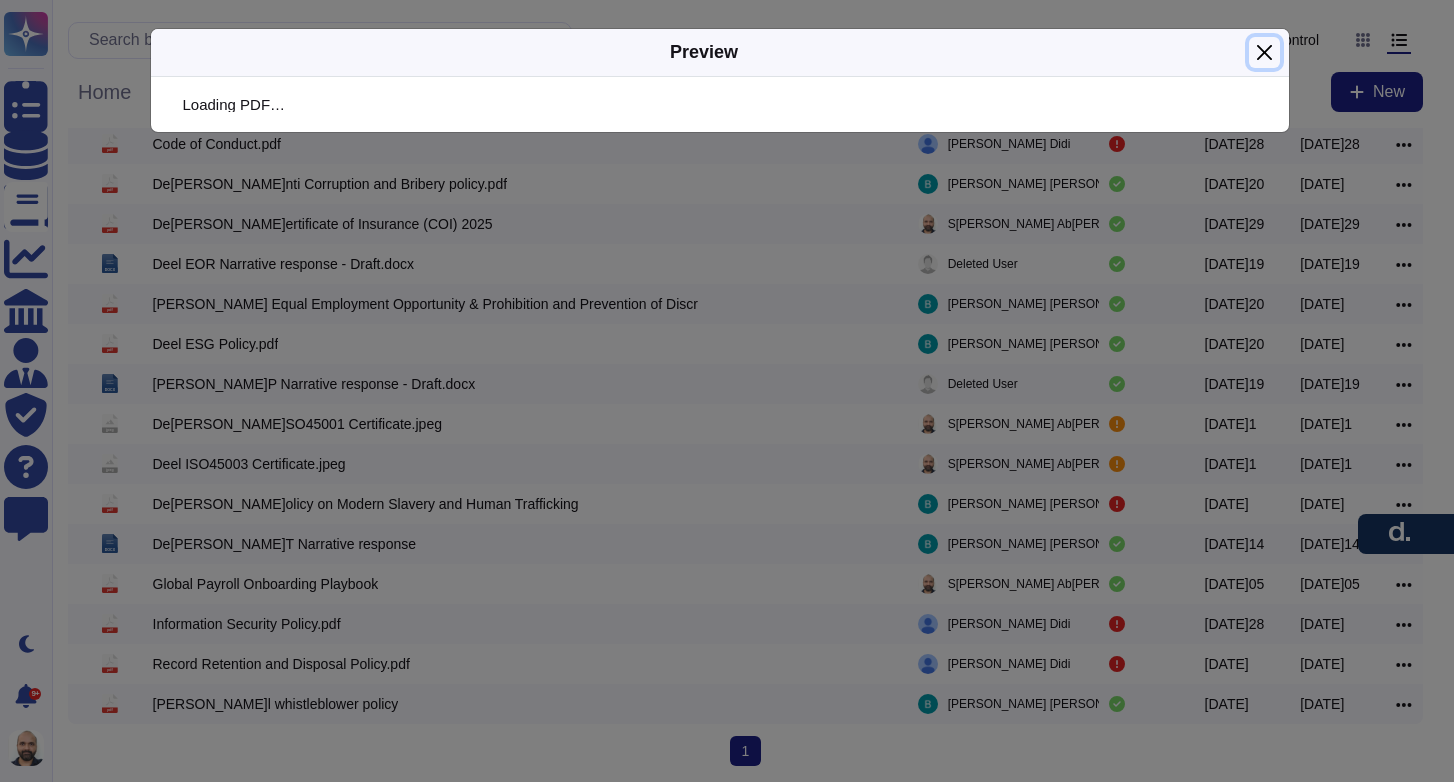 click at bounding box center [1264, 52] 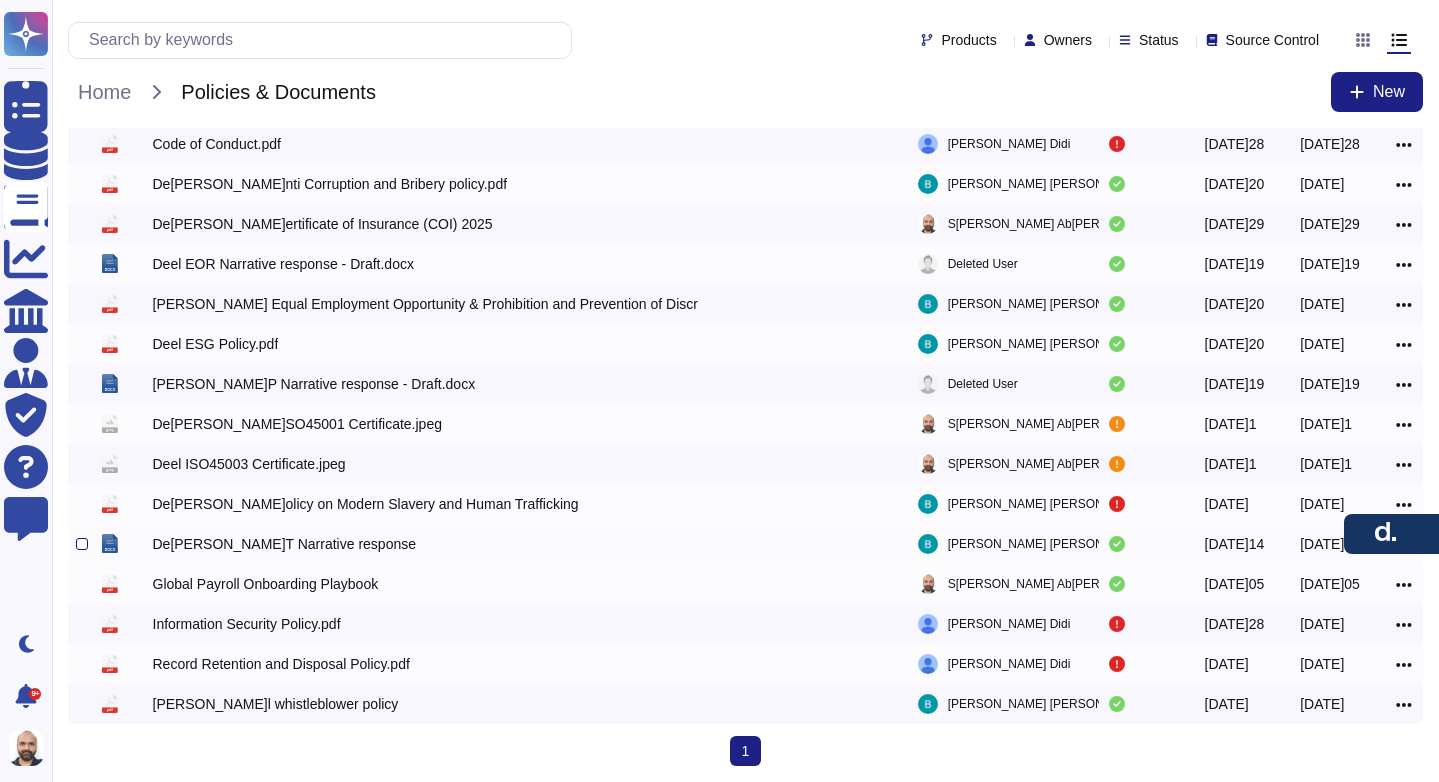 click at bounding box center (82, 544) 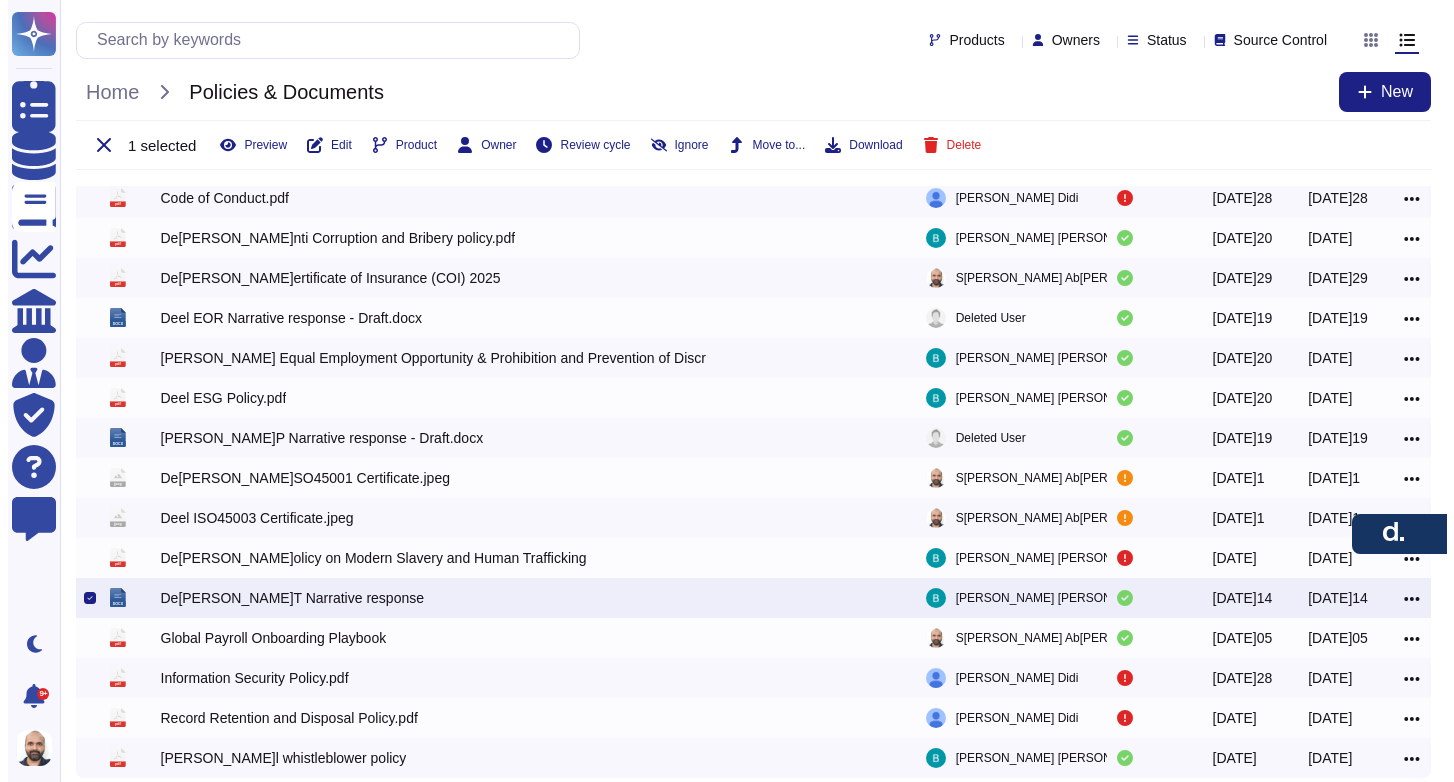 scroll, scrollTop: 134, scrollLeft: 0, axis: vertical 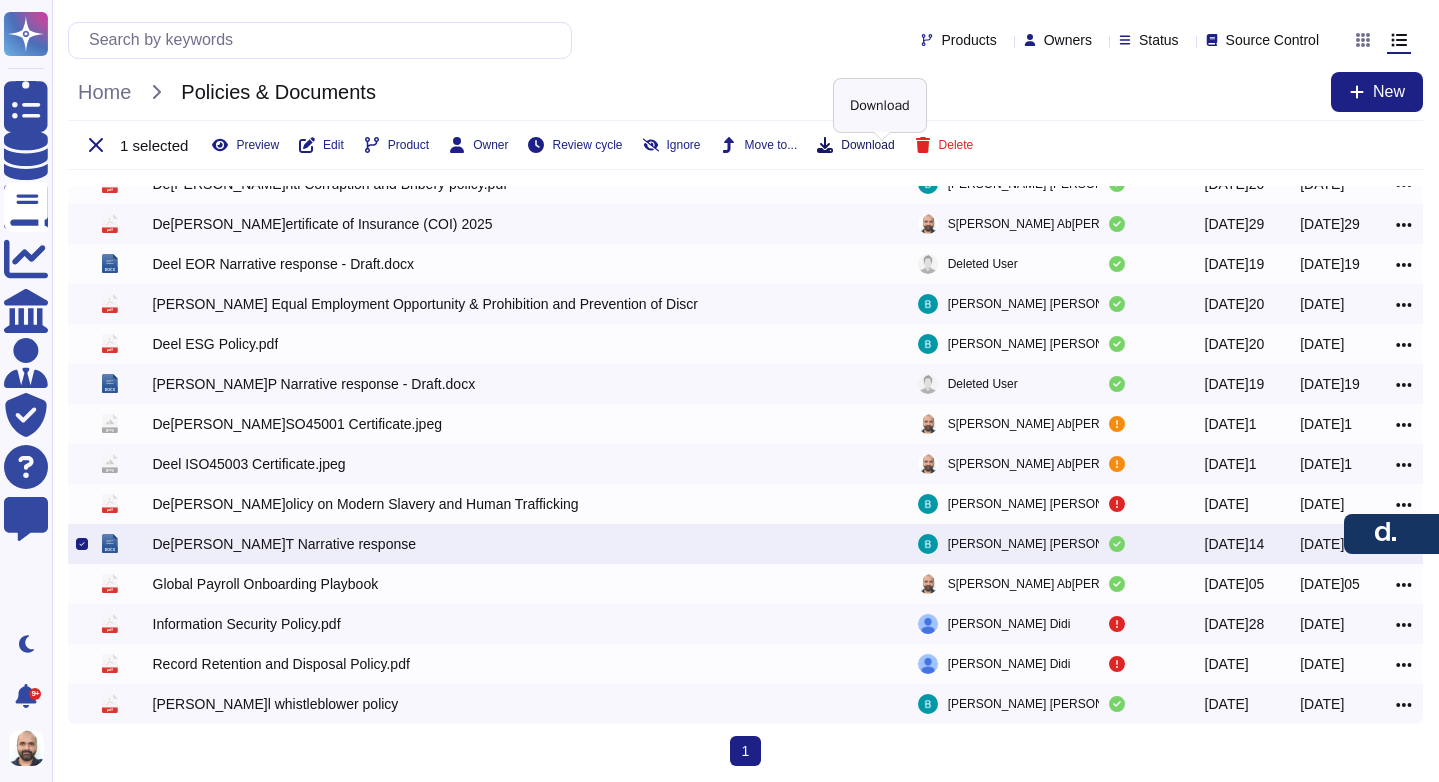 click on "Download" at bounding box center (867, 145) 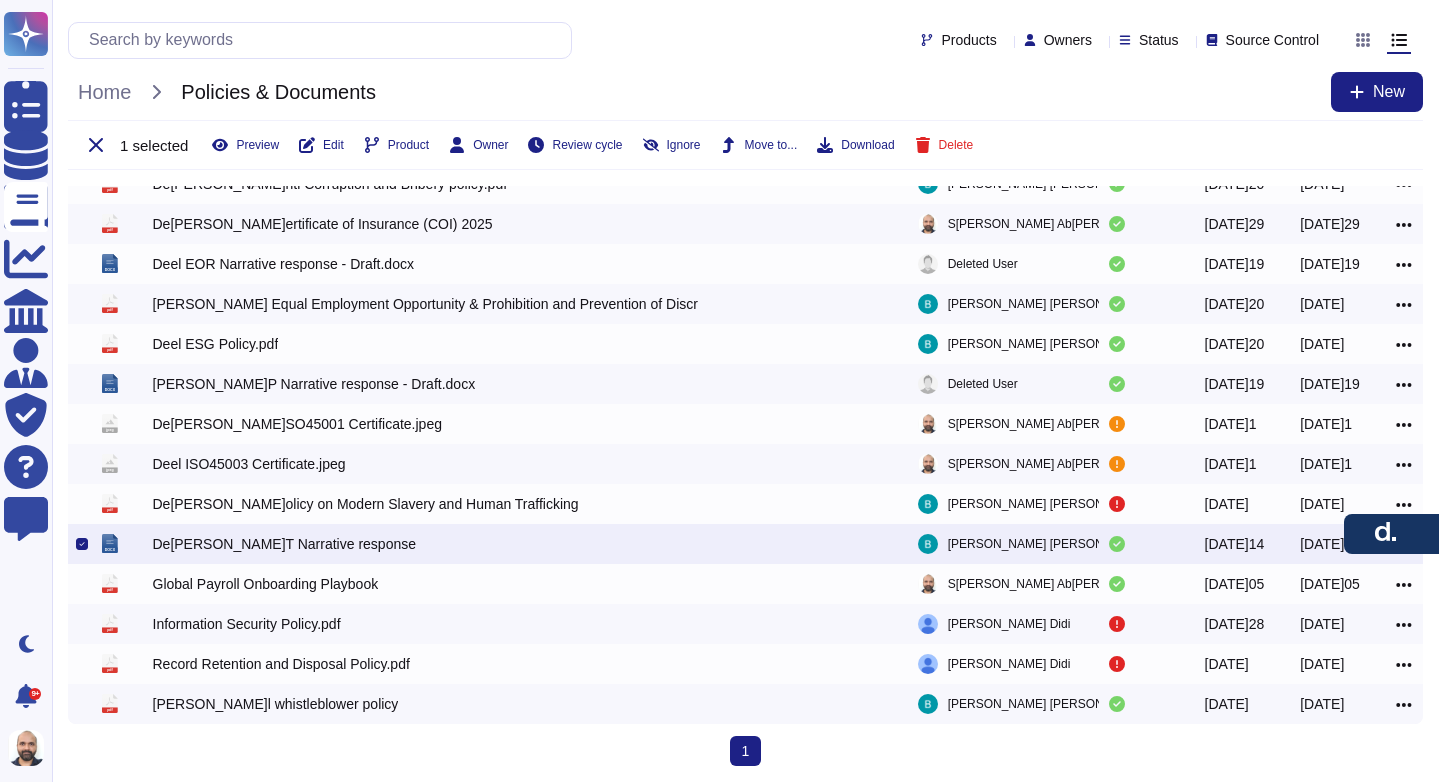 click on "Deel IT Narrative response" at bounding box center (285, 544) 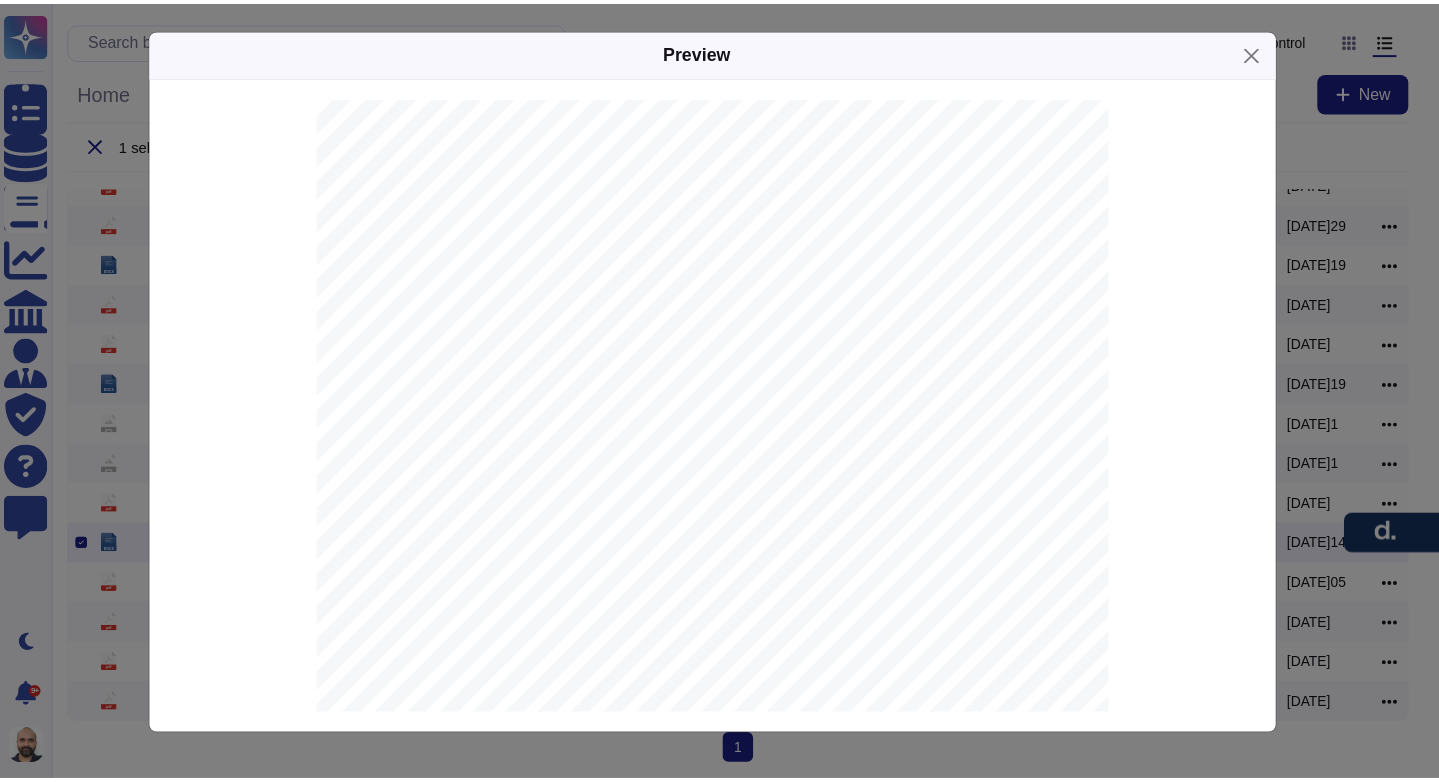 scroll, scrollTop: 2524, scrollLeft: 0, axis: vertical 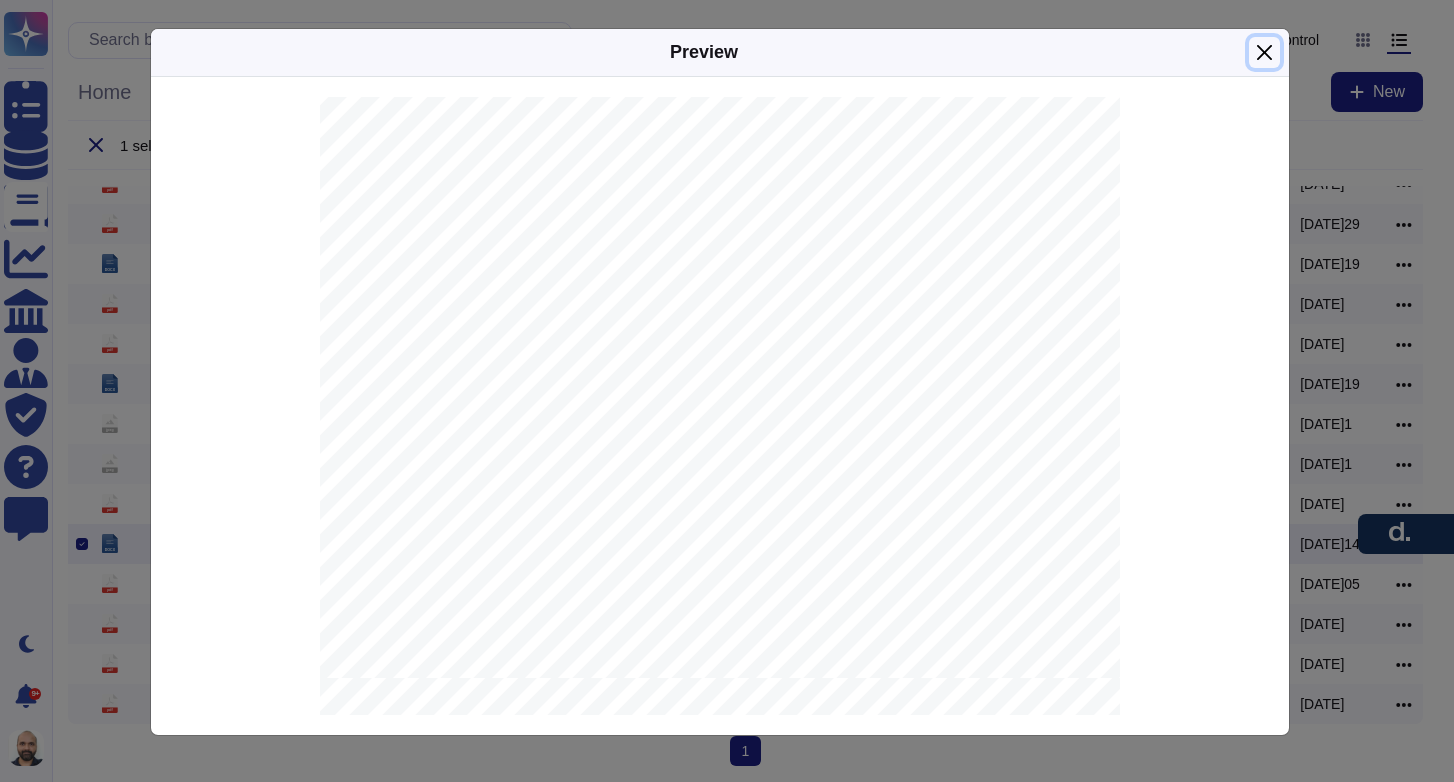 click at bounding box center (1264, 52) 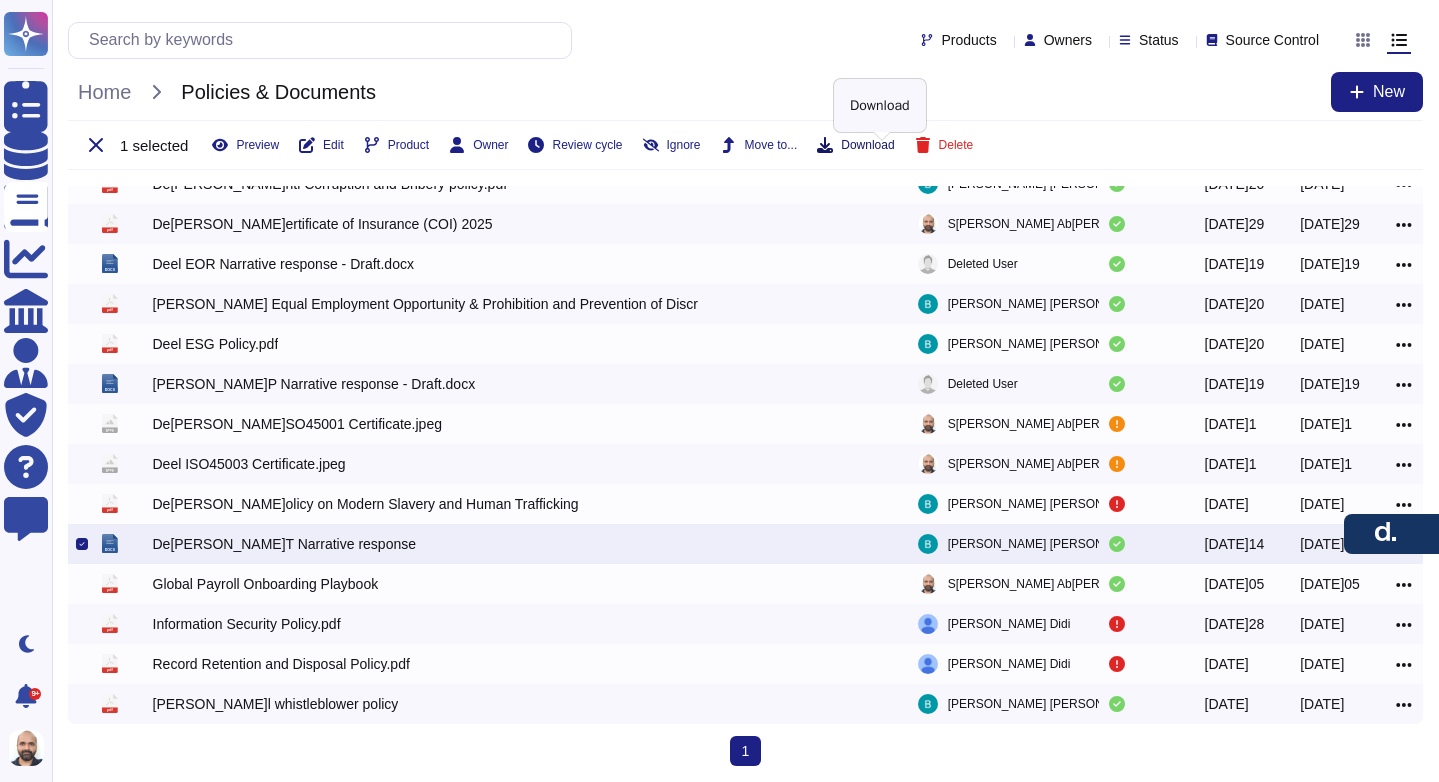 click on "Download" at bounding box center [867, 145] 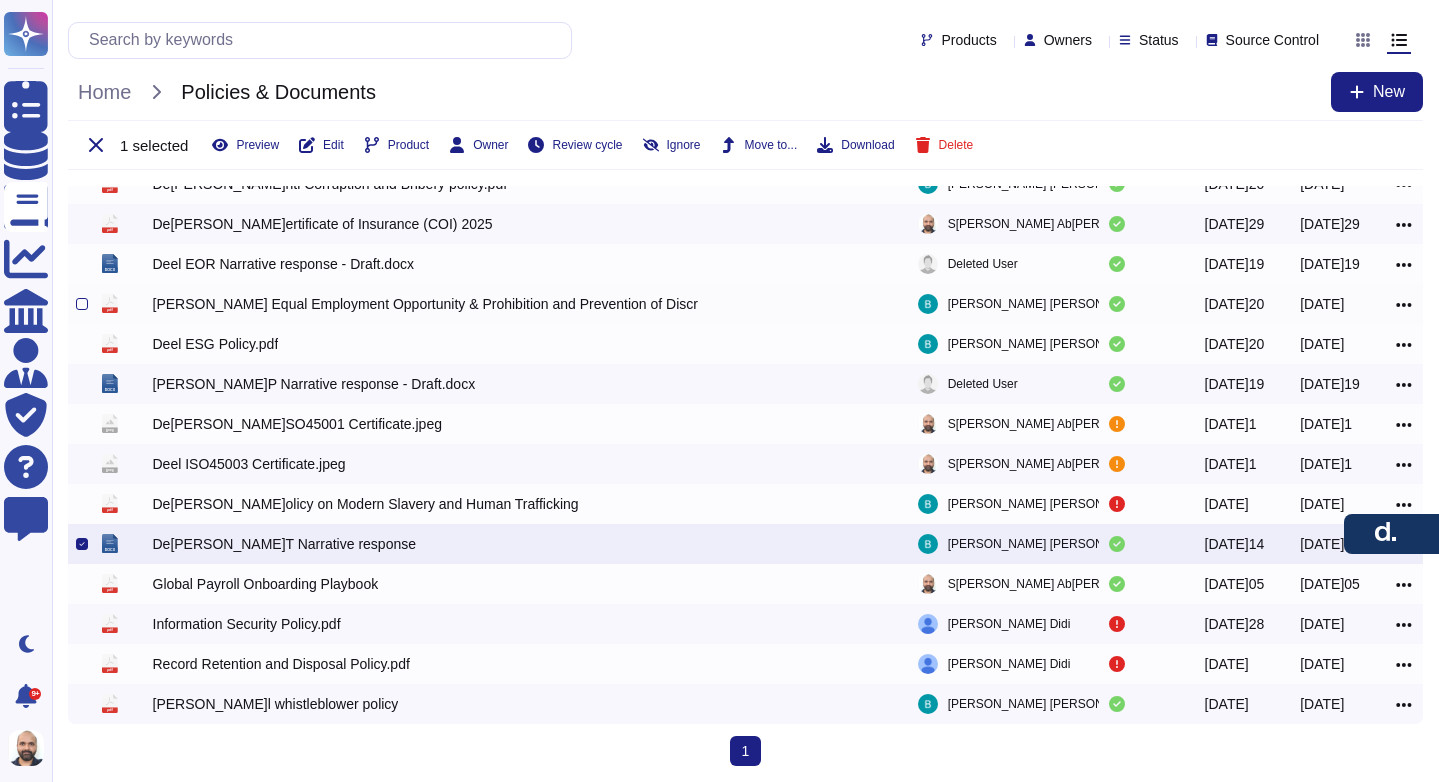 type 